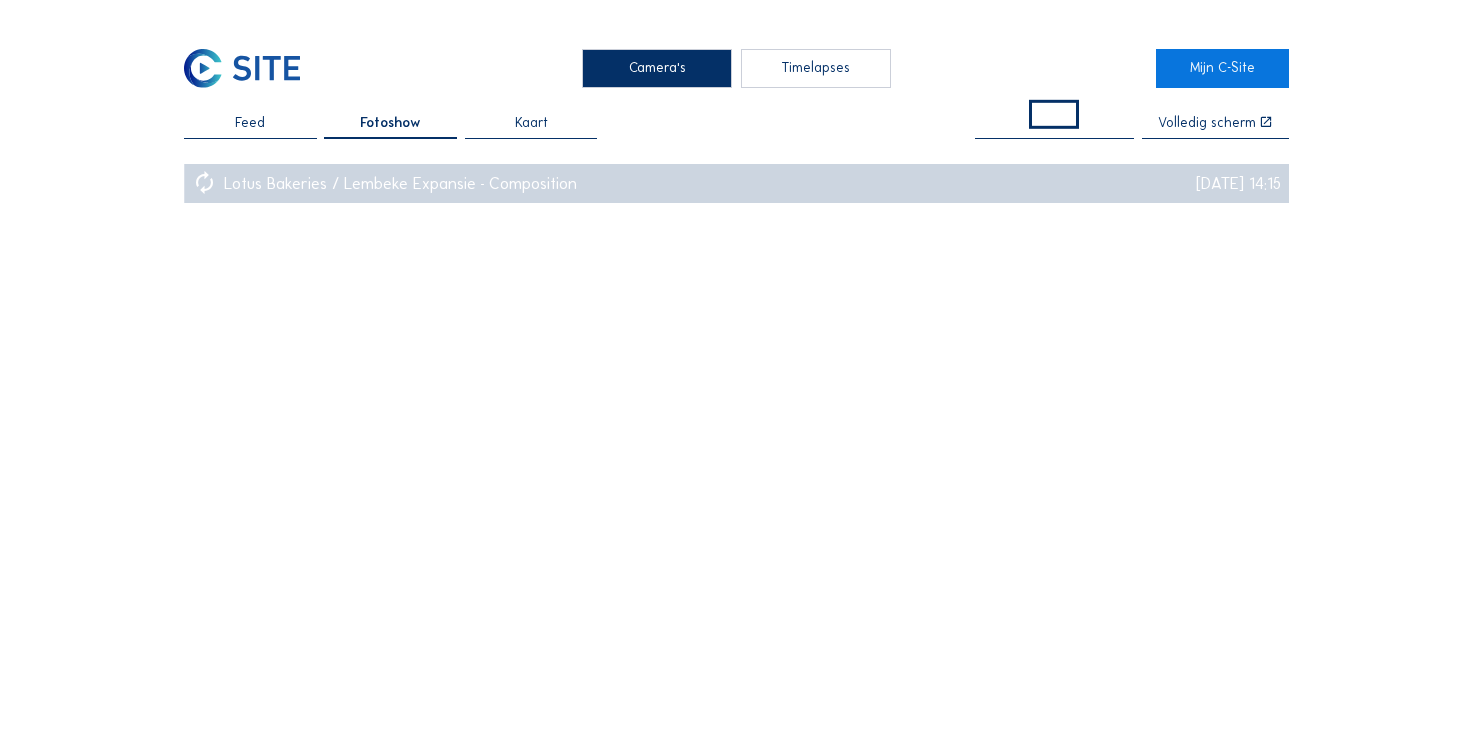 scroll, scrollTop: 0, scrollLeft: 0, axis: both 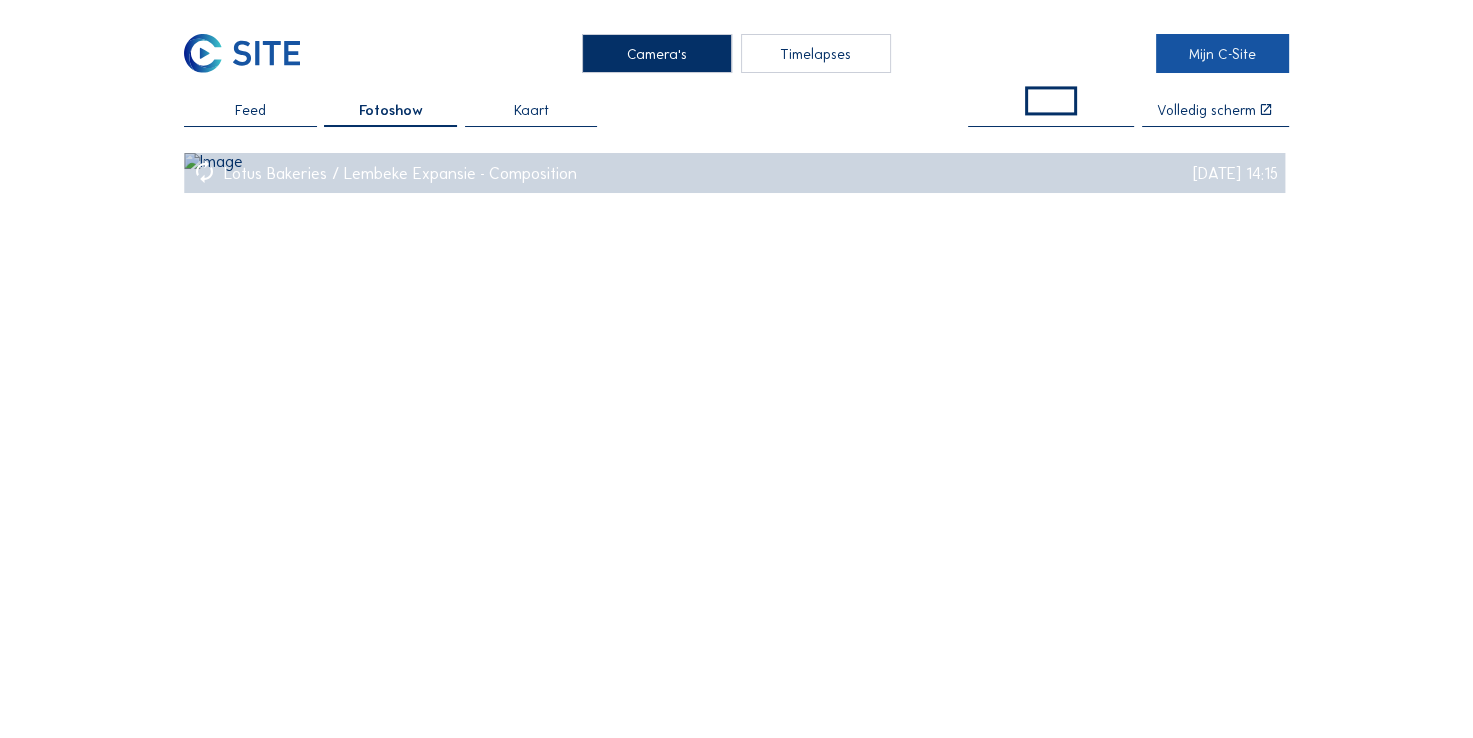 click on "Mijn C-Site" at bounding box center [1222, 53] 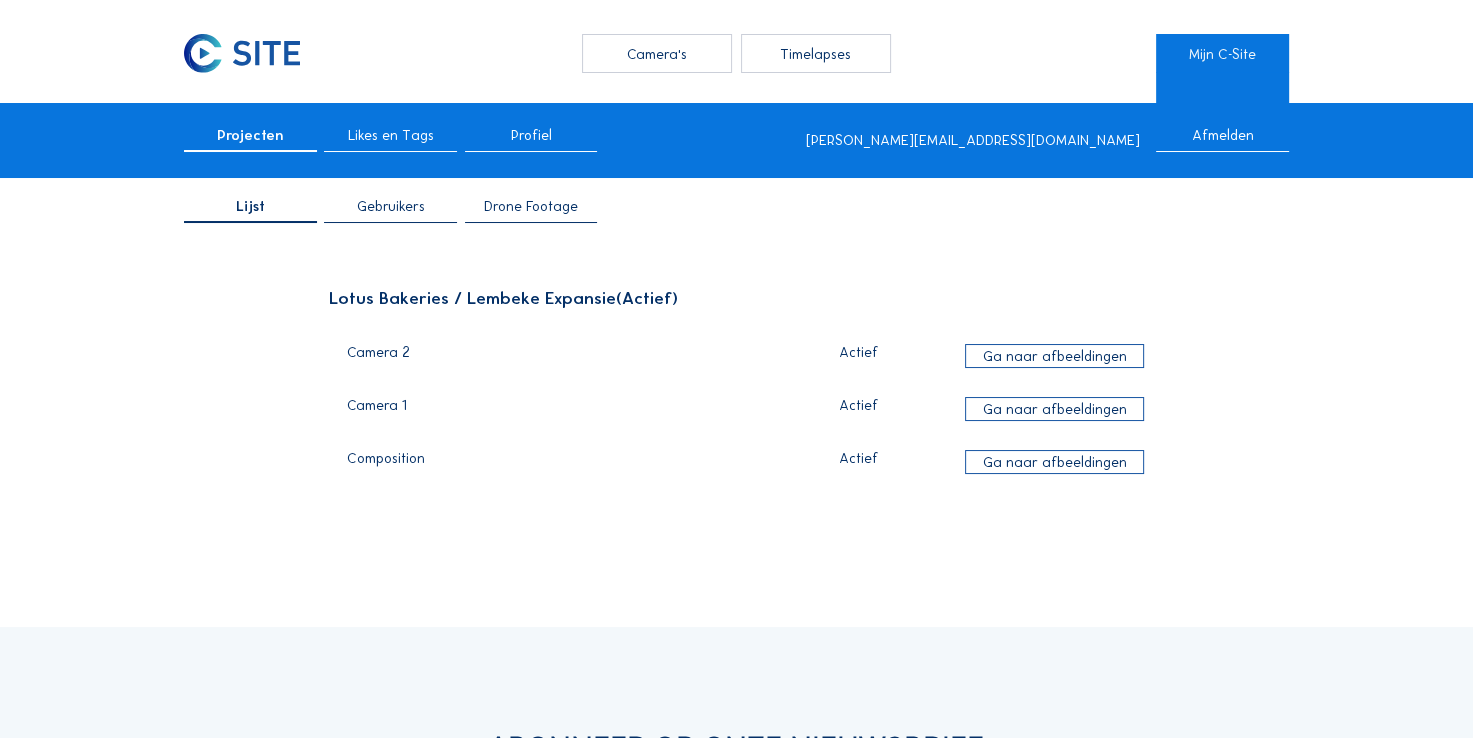 click on "Drone Footage" at bounding box center [531, 206] 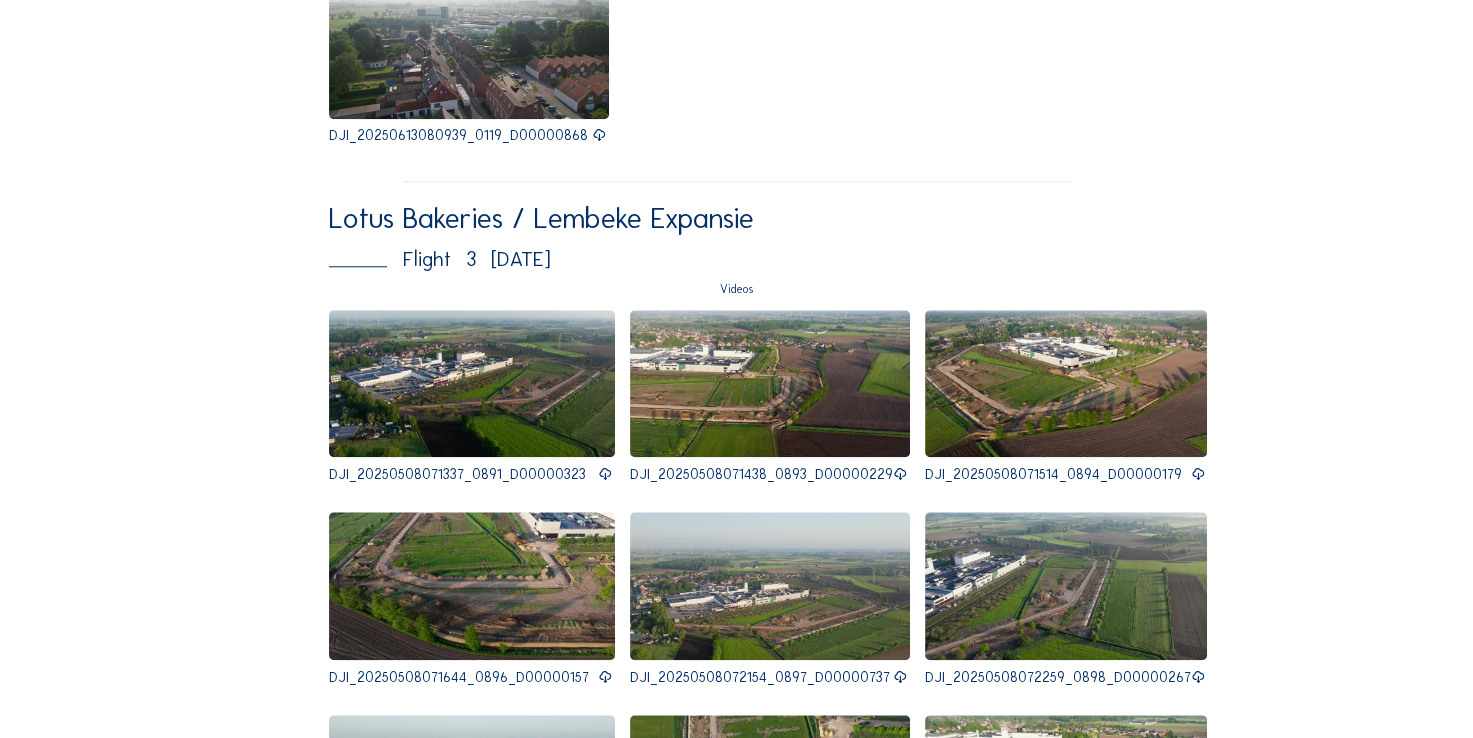 scroll, scrollTop: 1904, scrollLeft: 0, axis: vertical 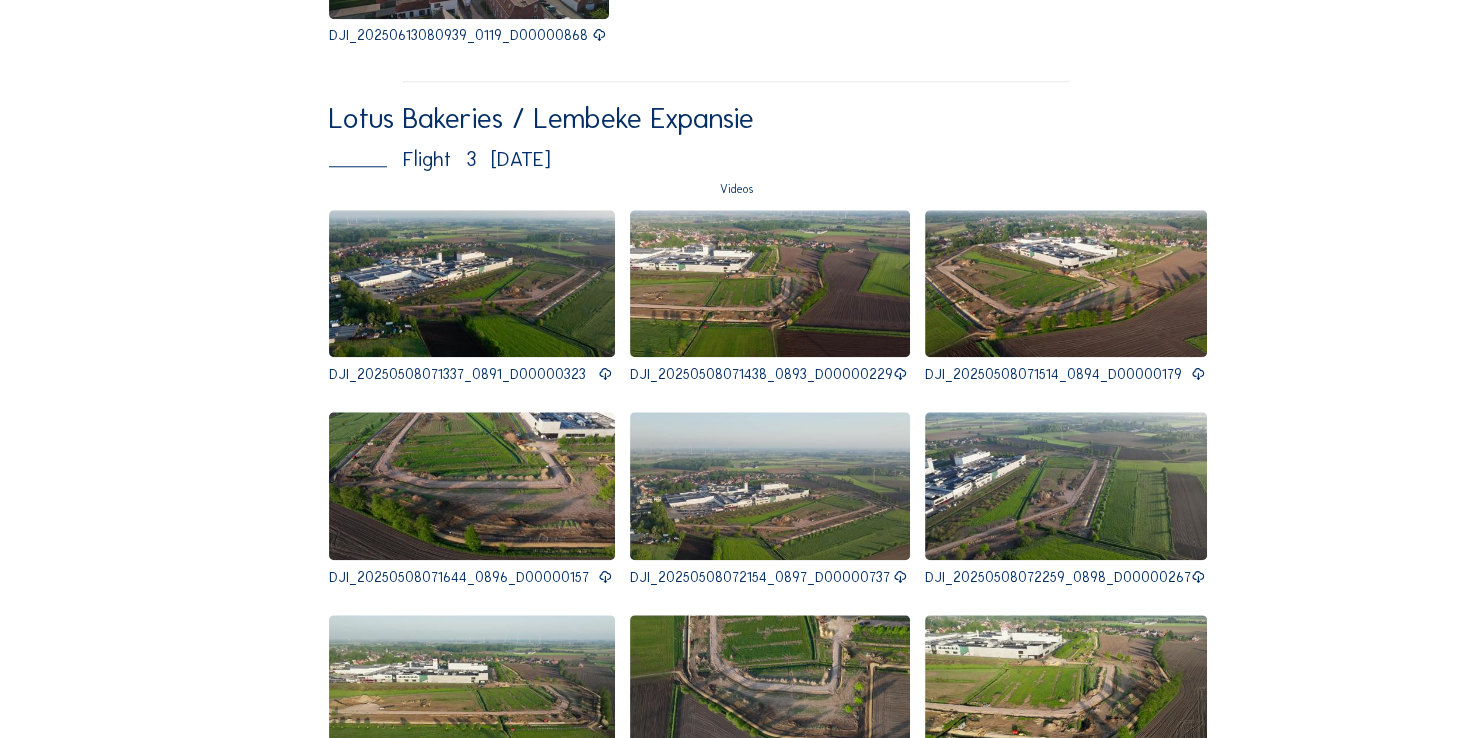 click at bounding box center (472, 284) 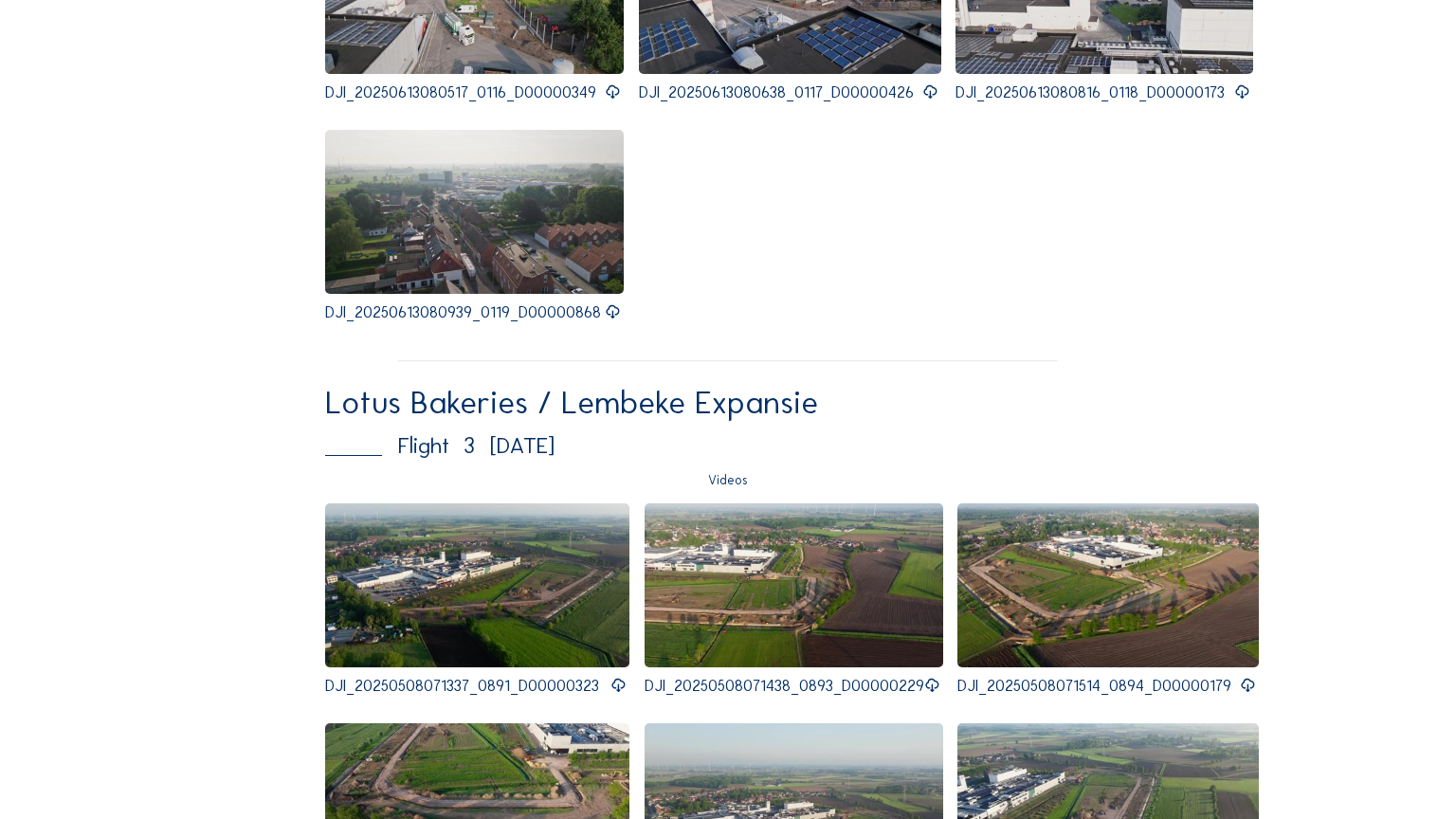 type 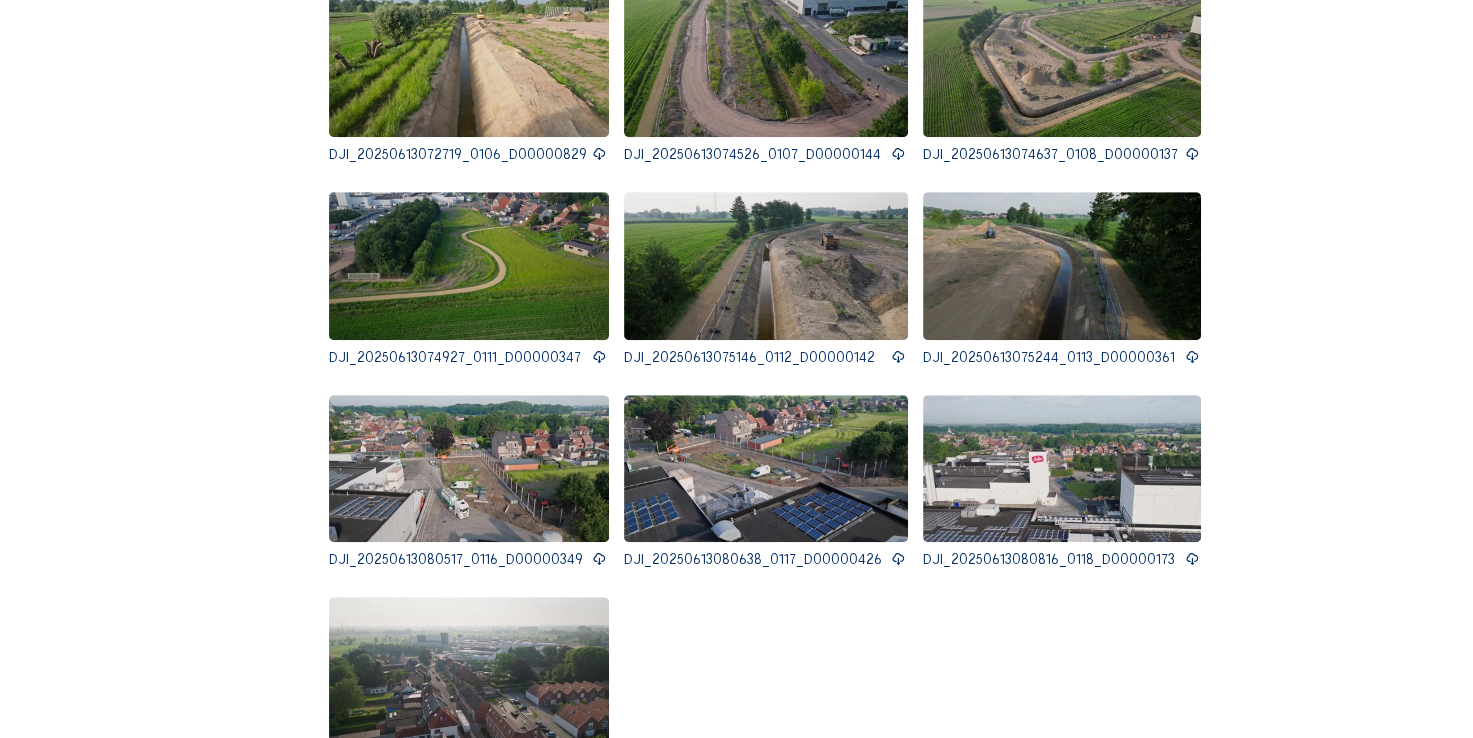 scroll, scrollTop: 0, scrollLeft: 0, axis: both 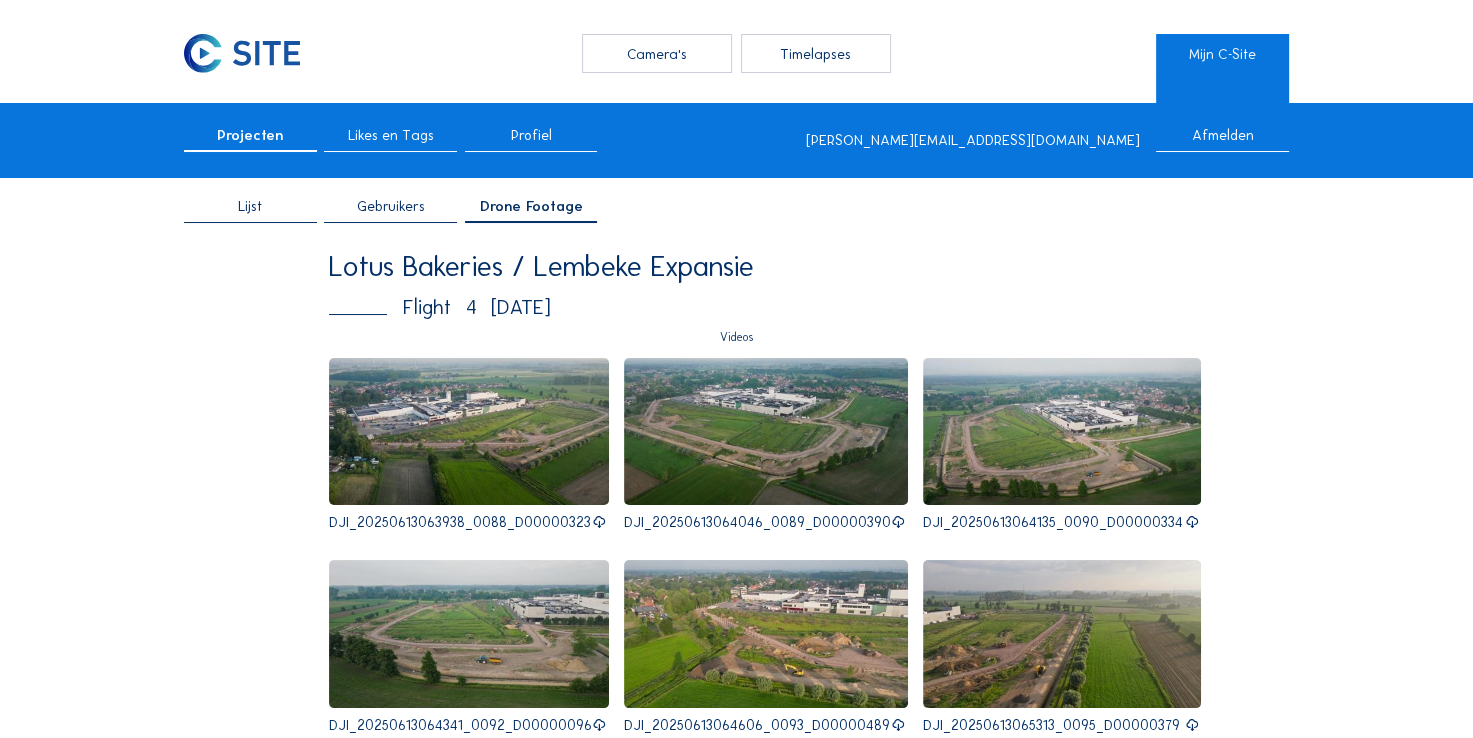click on "Lijst Gebruikers Drone Footage  Lotus Bakeries / Lembeke Expansie  Flight   4  [DATE] Videos DJI_20250613063938_0088_D00000323 DJI_20250613064046_0089_D00000390 DJI_20250613064135_0090_D00000334 DJI_20250613064341_0092_D00000096 DJI_20250613064606_0093_D00000489 DJI_20250613065313_0095_D00000379 DJI_20250613065545_0097_D00000520 DJI_20250613065736_0098_D00000174 DJI_20250613070130_0100_D00000202 DJI_20250613070208_0101_D00000243 DJI_20250613072403_0104_D00001290 DJI_20250613072559_0105_D00000392 DJI_20250613072719_0106_D00000829 DJI_20250613074526_0107_D00000144 DJI_20250613074637_0108_D00000137 DJI_20250613074927_0111_D00000347 DJI_20250613075146_0112_D00000142 DJI_20250613075244_0113_D00000361 DJI_20250613080517_0116_D00000349 DJI_20250613080638_0117_D00000426 DJI_20250613080816_0118_D00000173 DJI_20250613080939_0119_D00000868  Lotus Bakeries / Lembeke Expansie  Flight   3  [DATE] Videos DJI_20250508071337_0891_D00000323 DJI_20250508071438_0893_D00000229 DJI_20250508071514_0894_D00000179  Flight" at bounding box center (736, 3403) 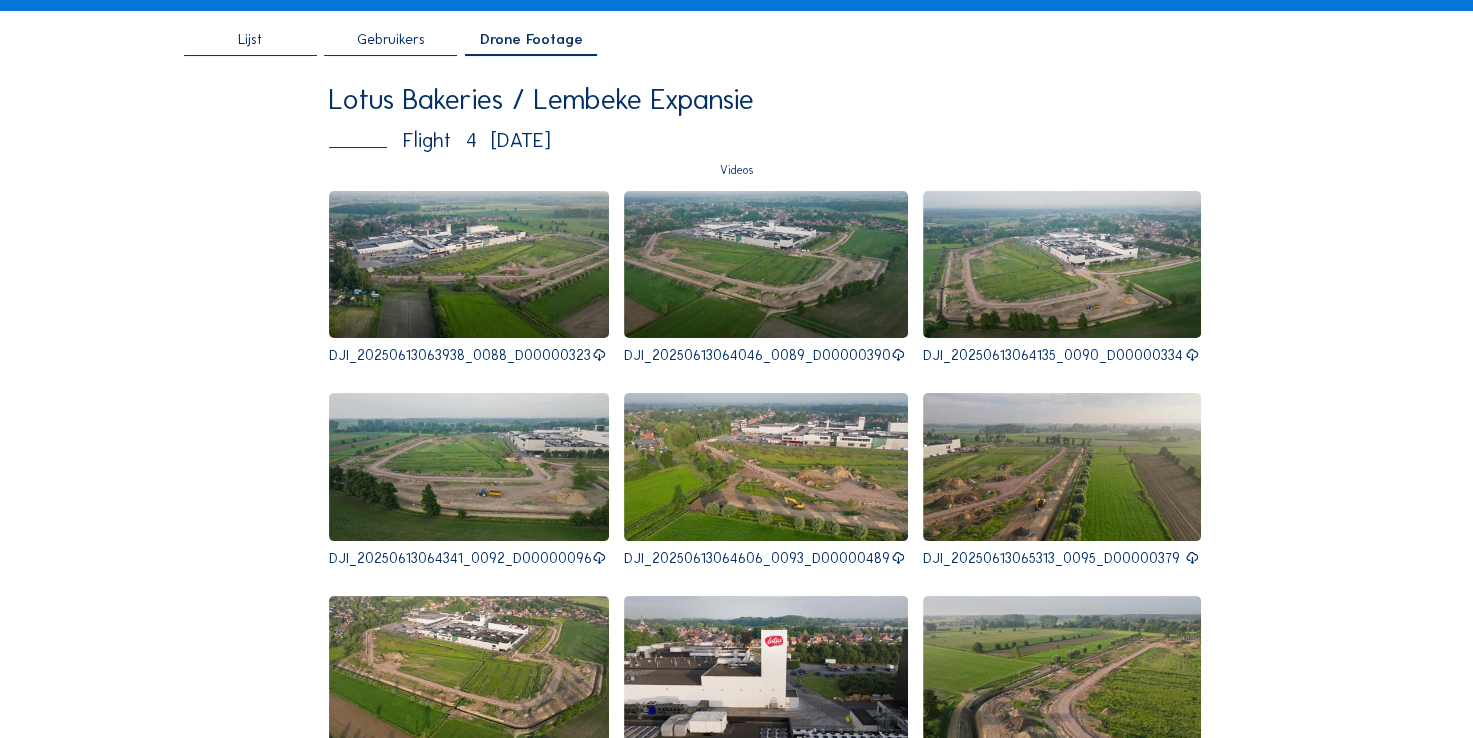 scroll, scrollTop: 0, scrollLeft: 0, axis: both 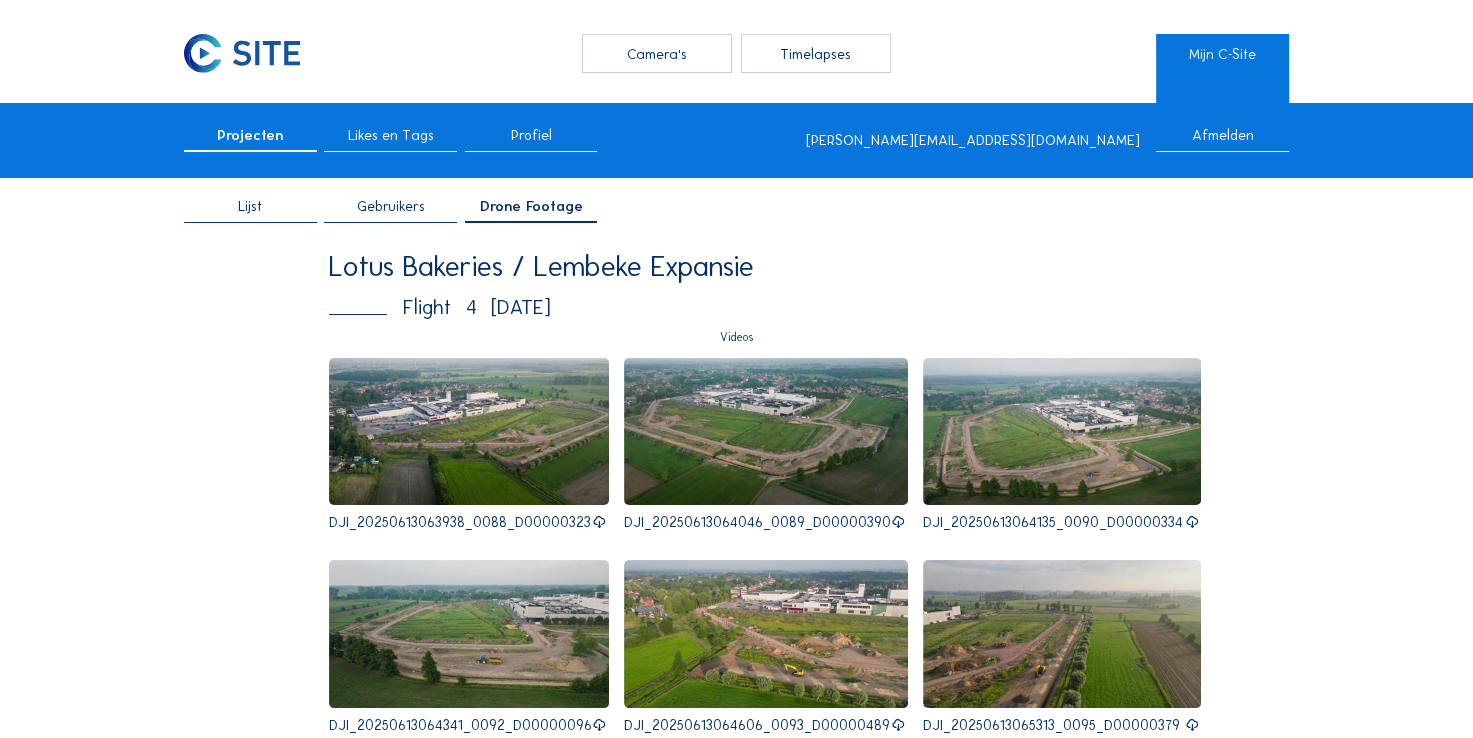 click at bounding box center (469, 432) 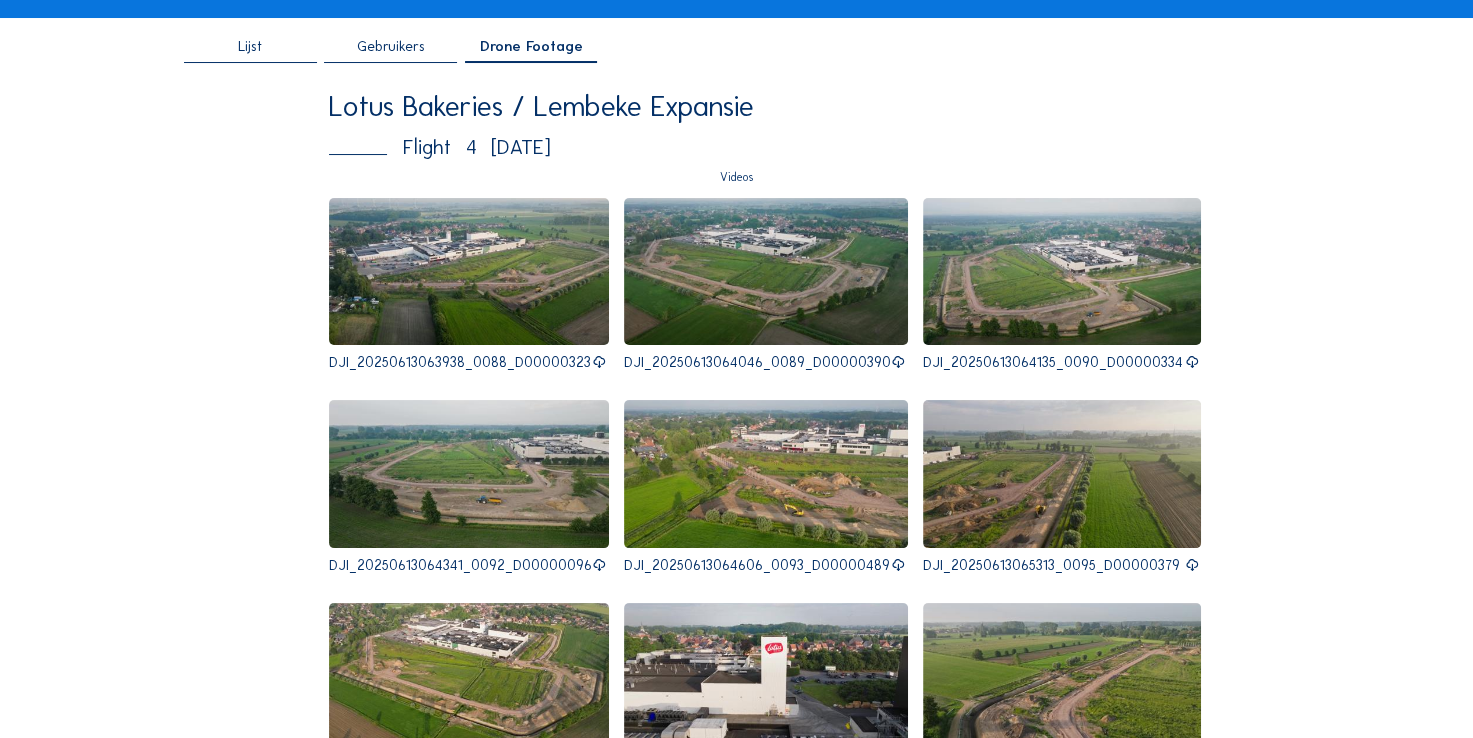 scroll, scrollTop: 200, scrollLeft: 0, axis: vertical 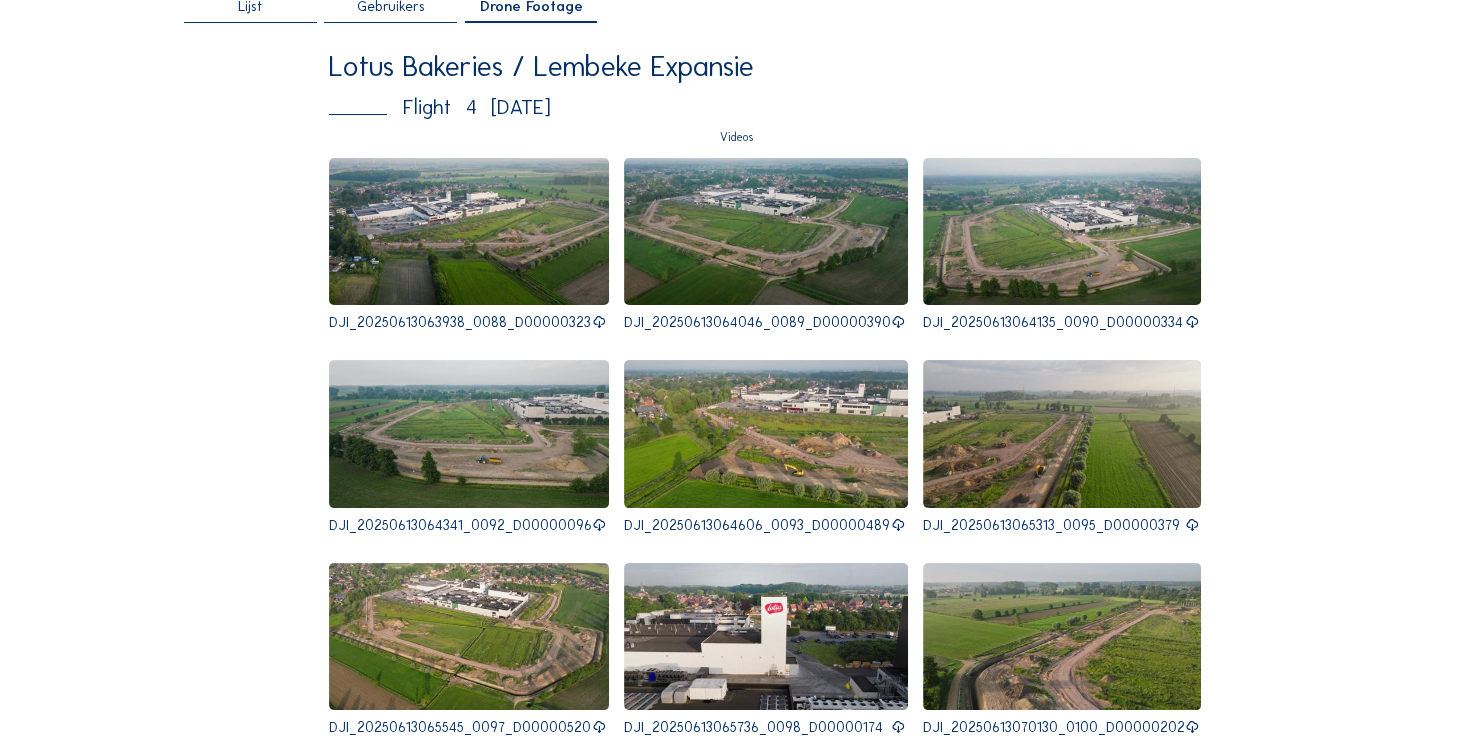 click on "Camera's   Timelapses  Mijn C-Site Projecten Likes en Tags Profiel [PERSON_NAME][EMAIL_ADDRESS][DOMAIN_NAME] Afmelden Lijst Gebruikers Drone Footage  Lotus Bakeries / Lembeke Expansie  Flight   4  [DATE] Videos DJI_20250613063938_0088_D00000323 DJI_20250613064046_0089_D00000390 DJI_20250613064135_0090_D00000334 DJI_20250613064341_0092_D00000096 DJI_20250613064606_0093_D00000489 DJI_20250613065313_0095_D00000379 DJI_20250613065545_0097_D00000520 DJI_20250613065736_0098_D00000174 DJI_20250613070130_0100_D00000202 DJI_20250613070208_0101_D00000243 DJI_20250613072403_0104_D00001290 DJI_20250613072559_0105_D00000392 DJI_20250613072719_0106_D00000829 DJI_20250613074526_0107_D00000144 DJI_20250613074637_0108_D00000137 DJI_20250613074927_0111_D00000347 DJI_20250613075146_0112_D00000142 DJI_20250613075244_0113_D00000361 DJI_20250613080517_0116_D00000349 DJI_20250613080638_0117_D00000426 DJI_20250613080816_0118_D00000173 DJI_20250613080939_0119_D00000868  Lotus Bakeries / Lembeke Expansie  Flight   3  [DATE]  2" at bounding box center (736, 3459) 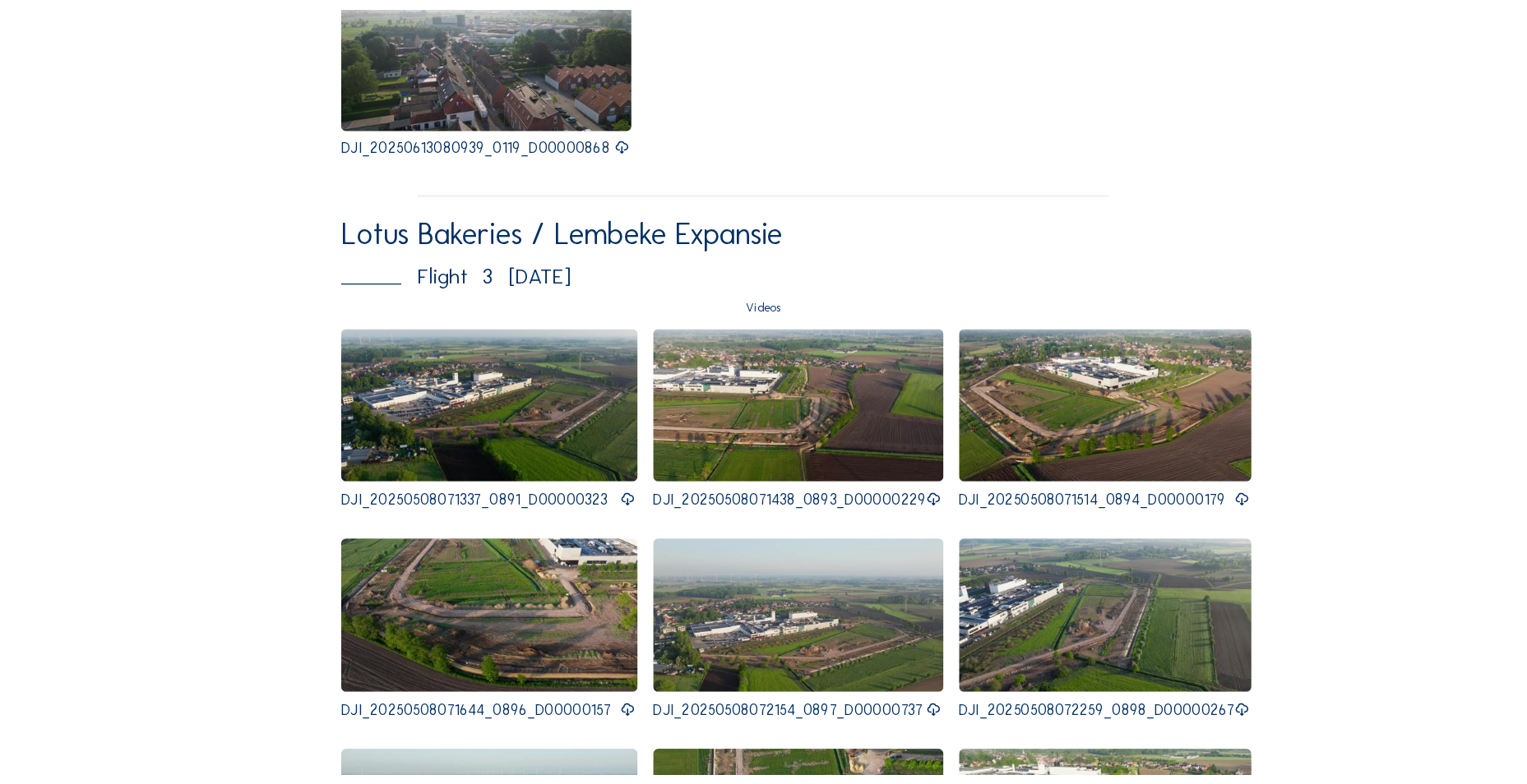 scroll, scrollTop: 1545, scrollLeft: 0, axis: vertical 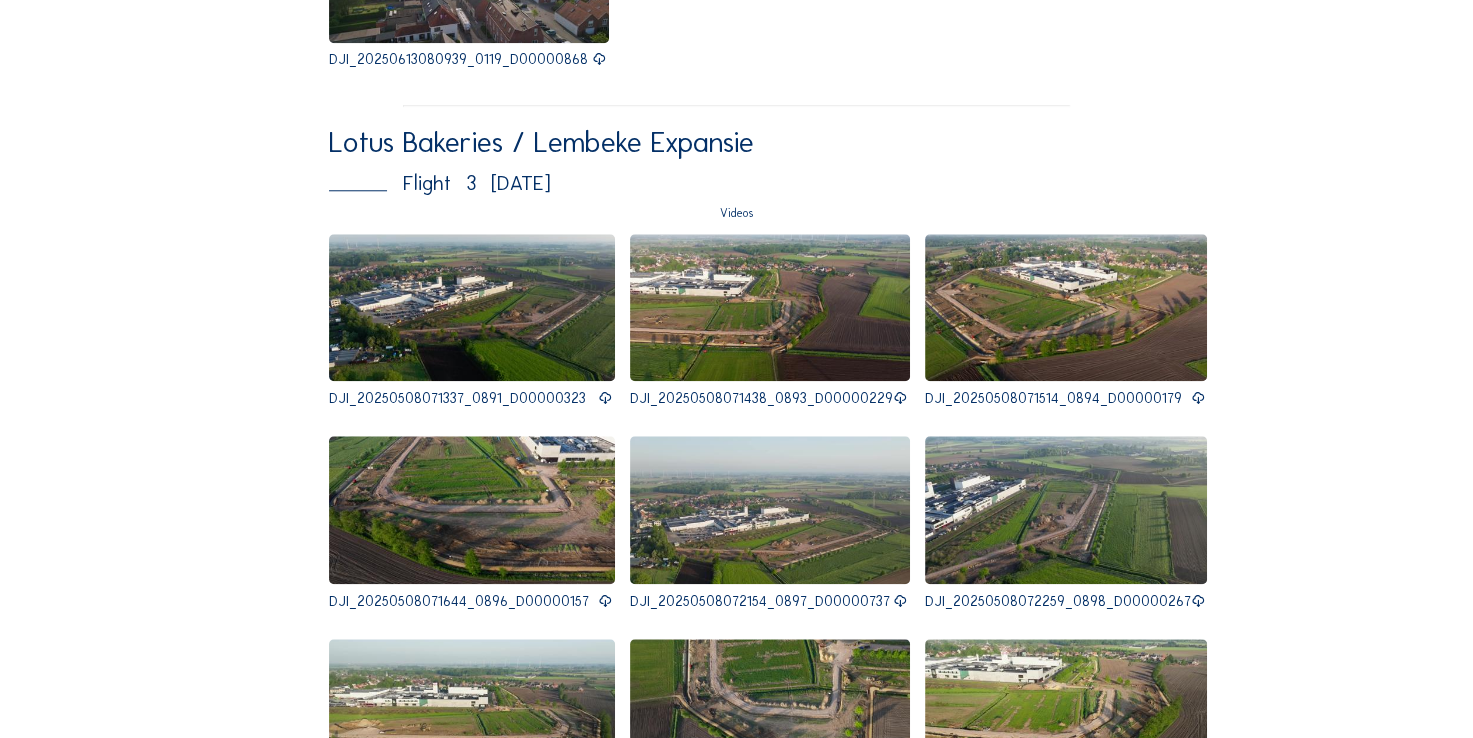 click at bounding box center [472, 308] 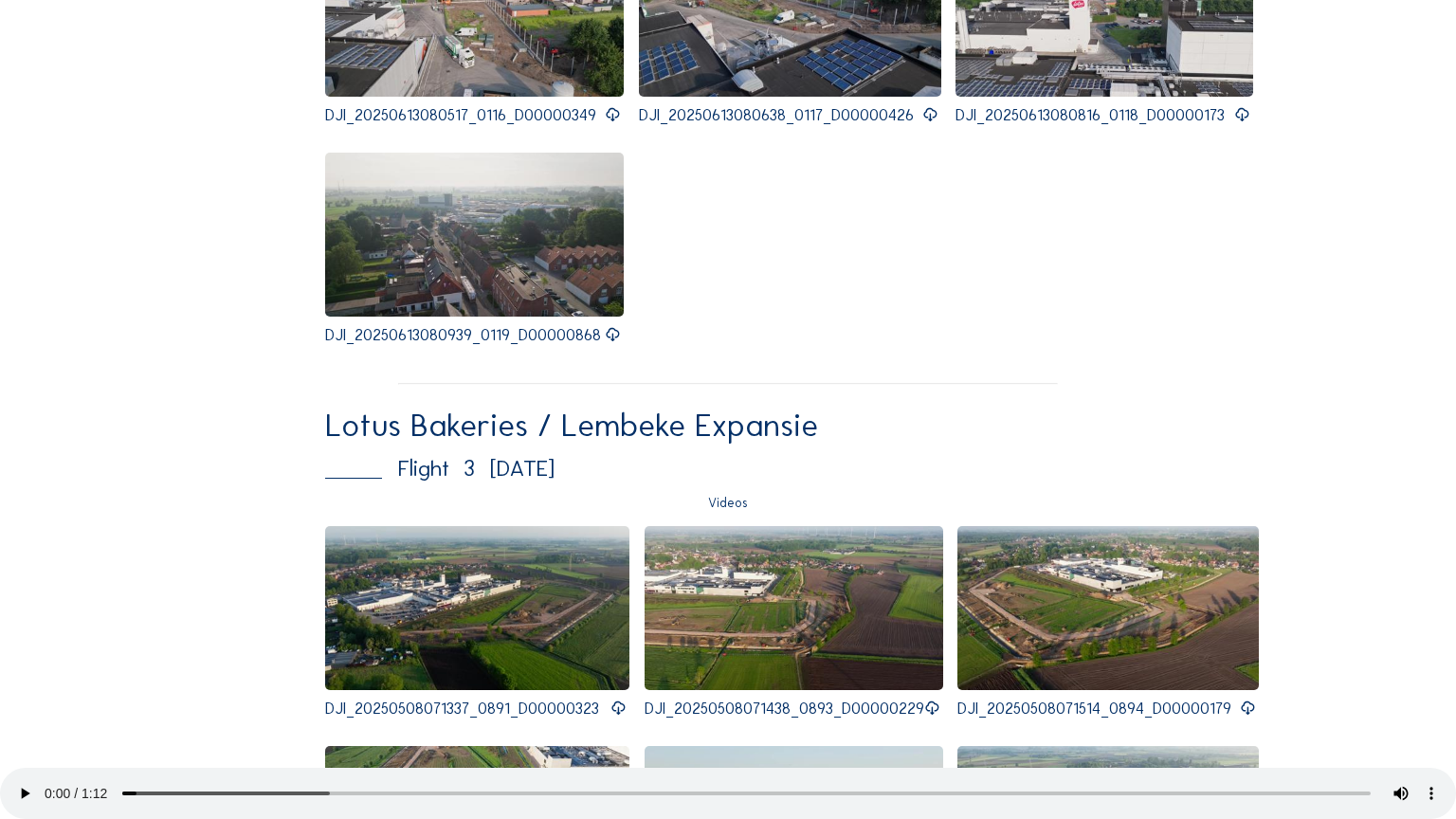 click at bounding box center [728, 410] 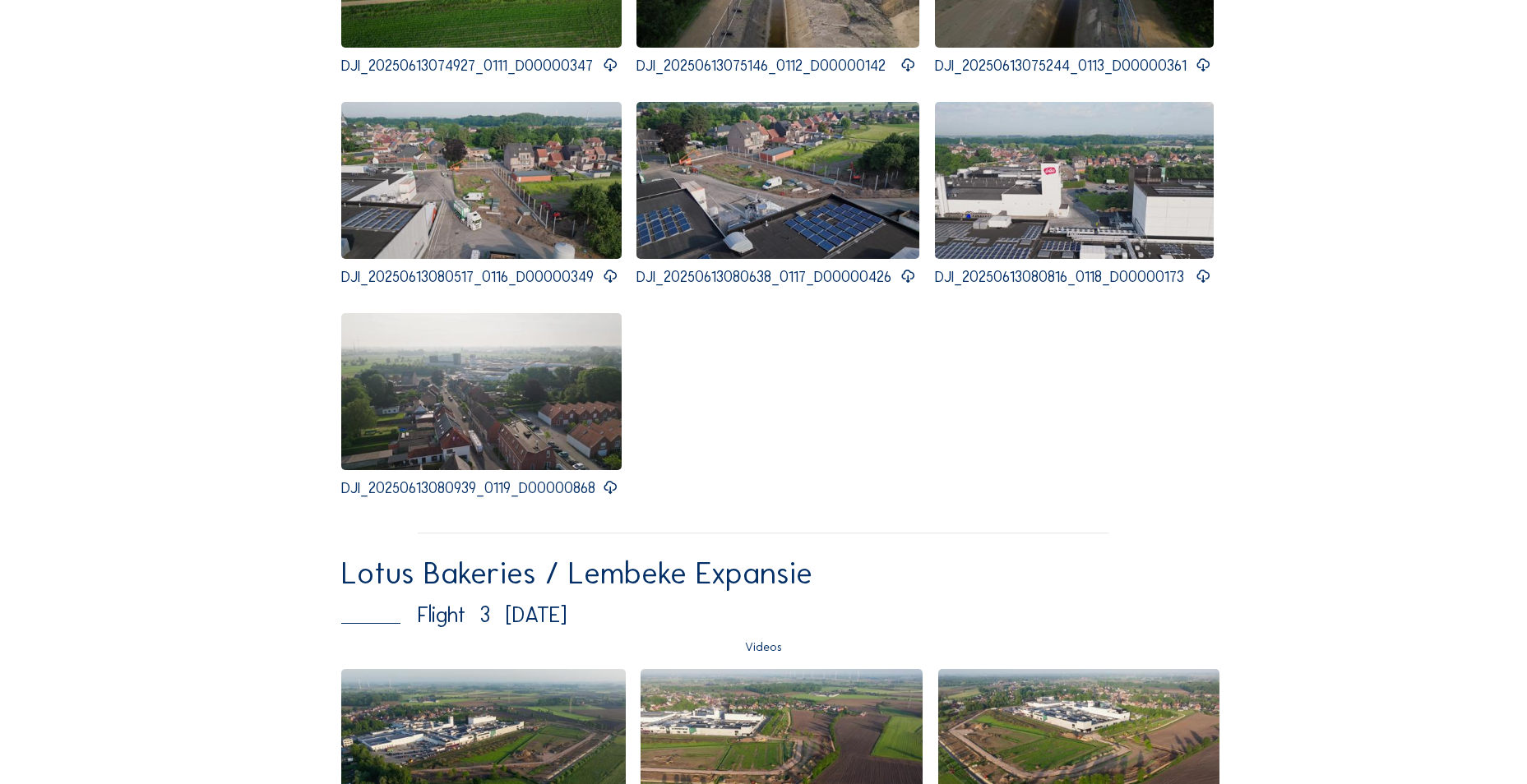 click on "Camera's   Timelapses  Mijn C-Site Projecten Likes en Tags Profiel [PERSON_NAME][EMAIL_ADDRESS][DOMAIN_NAME] Afmelden Lijst Gebruikers Drone Footage  Lotus Bakeries / Lembeke Expansie  Flight   4  [DATE] Videos DJI_20250613063938_0088_D00000323 DJI_20250613064046_0089_D00000390 DJI_20250613064135_0090_D00000334 DJI_20250613064341_0092_D00000096 DJI_20250613064606_0093_D00000489 DJI_20250613065313_0095_D00000379 DJI_20250613065545_0097_D00000520 DJI_20250613065736_0098_D00000174 DJI_20250613070130_0100_D00000202 DJI_20250613070208_0101_D00000243 DJI_20250613072403_0104_D00001290 DJI_20250613072559_0105_D00000392 DJI_20250613072719_0106_D00000829 DJI_20250613074526_0107_D00000144 DJI_20250613074637_0108_D00000137 DJI_20250613074927_0111_D00000347 DJI_20250613075146_0112_D00000142 DJI_20250613075244_0113_D00000361 DJI_20250613080517_0116_D00000349 DJI_20250613080638_0117_D00000426 DJI_20250613080816_0118_D00000173 DJI_20250613080939_0119_D00000868  Lotus Bakeries / Lembeke Expansie  Flight   3  [DATE]  2" at bounding box center (763, 2286) 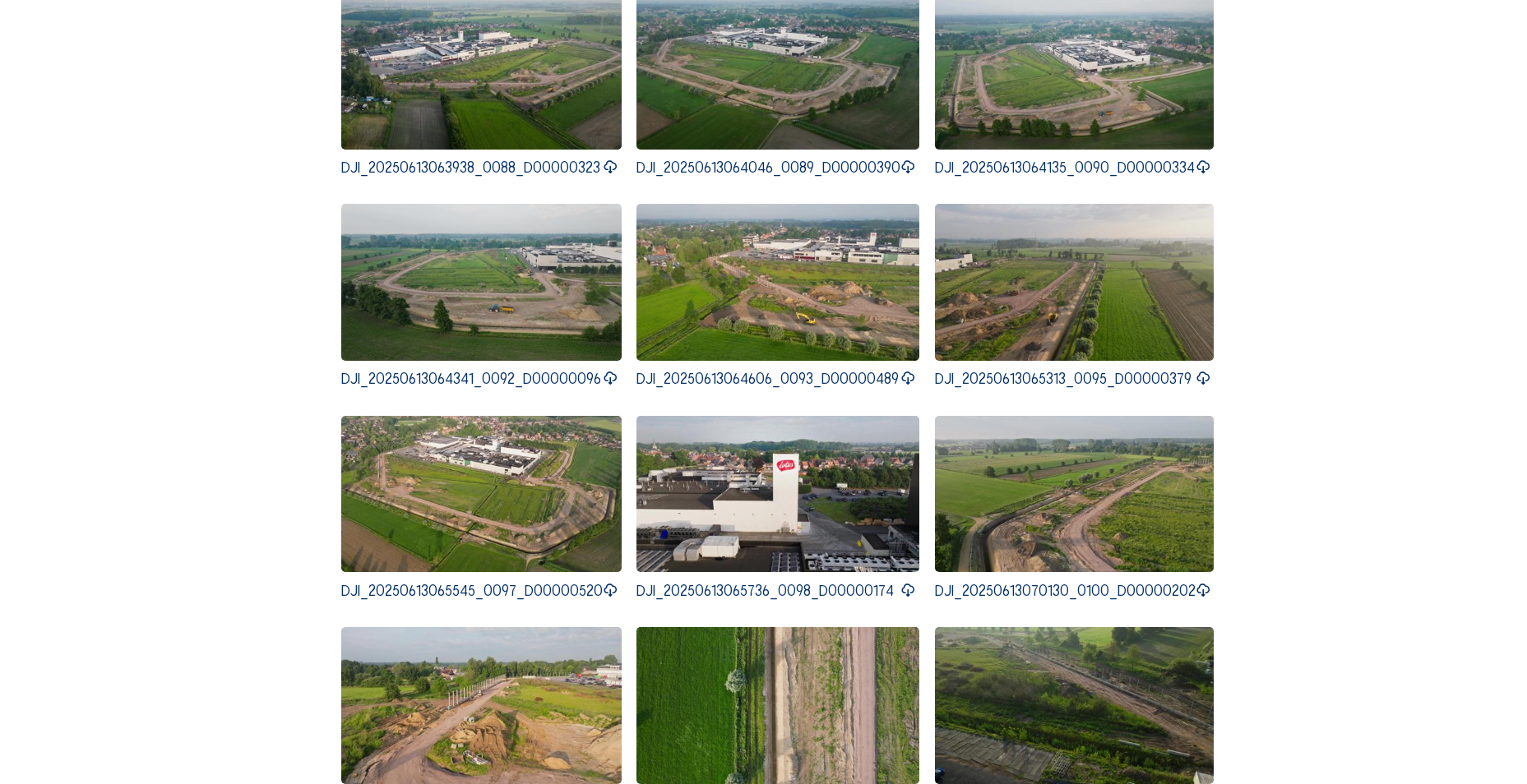 scroll, scrollTop: 477, scrollLeft: 0, axis: vertical 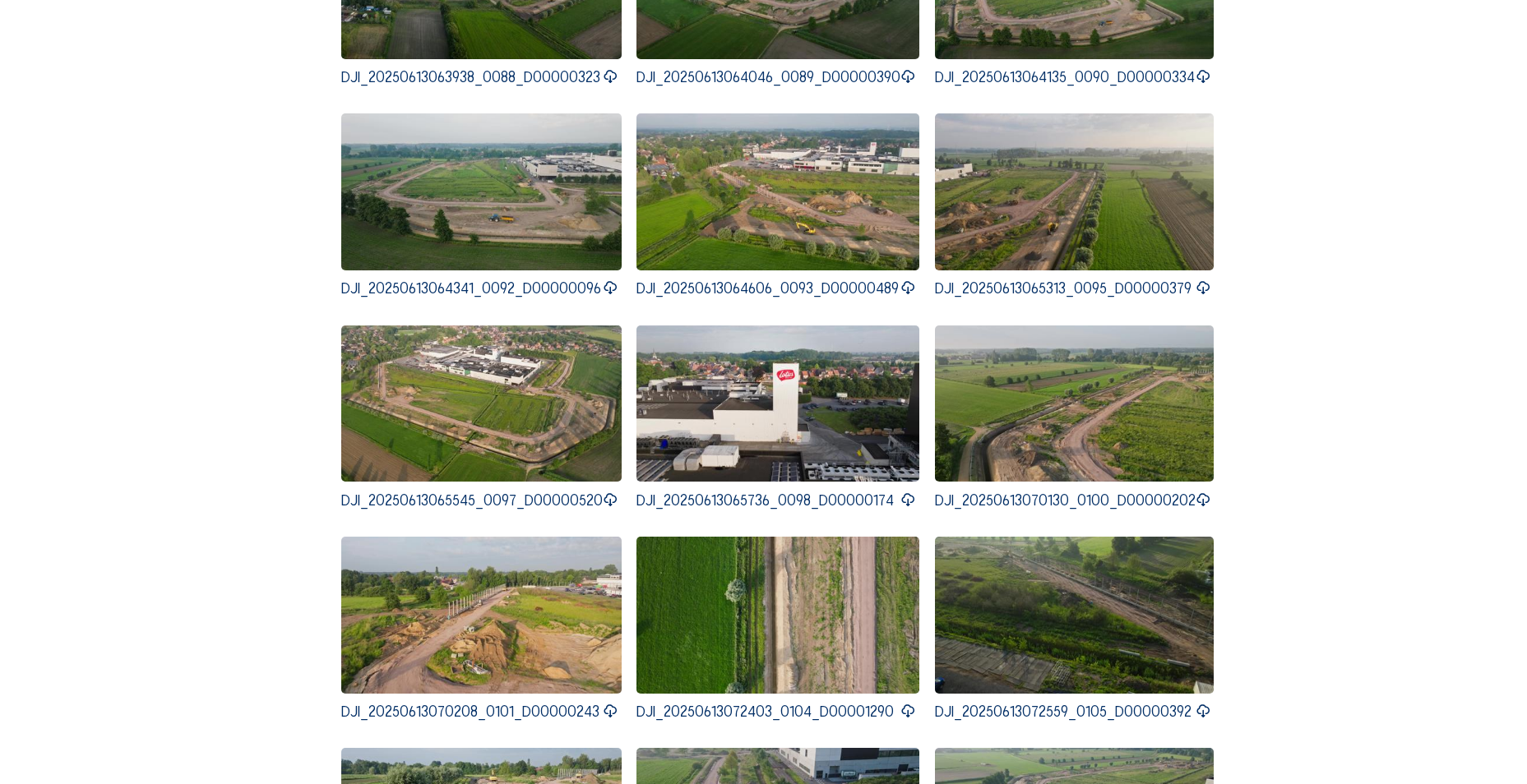 click at bounding box center [778, 404] 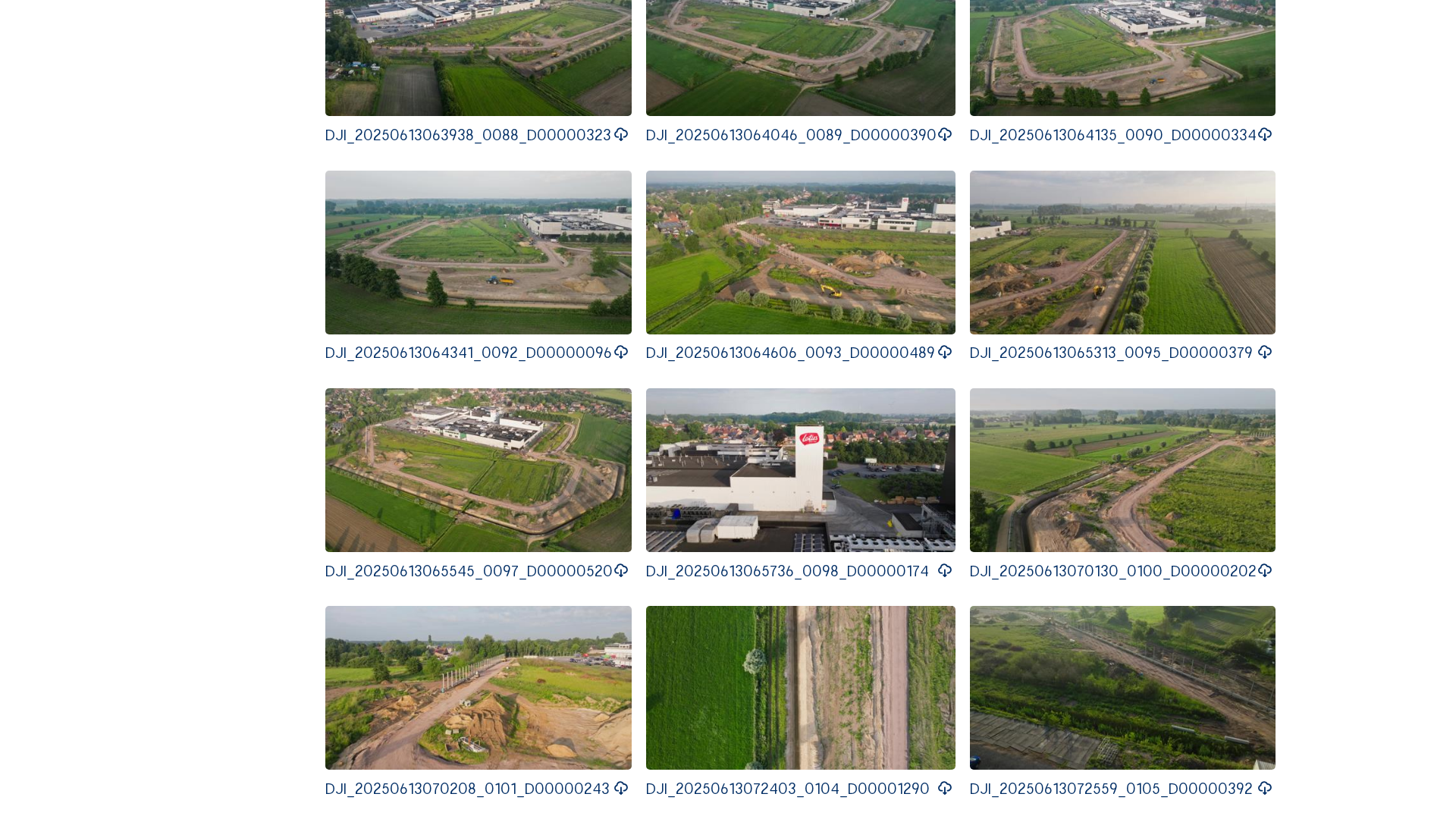 type 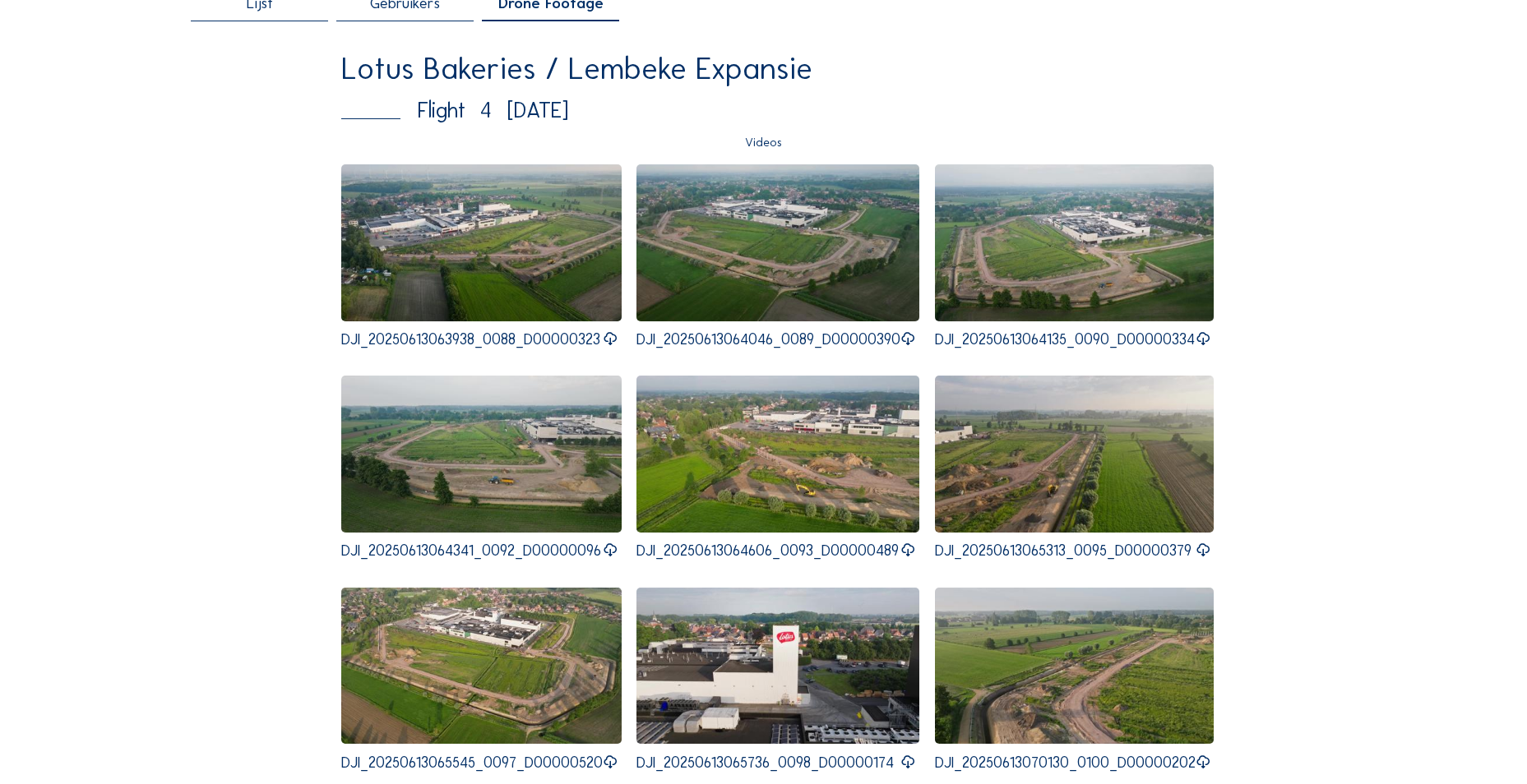 scroll, scrollTop: 0, scrollLeft: 0, axis: both 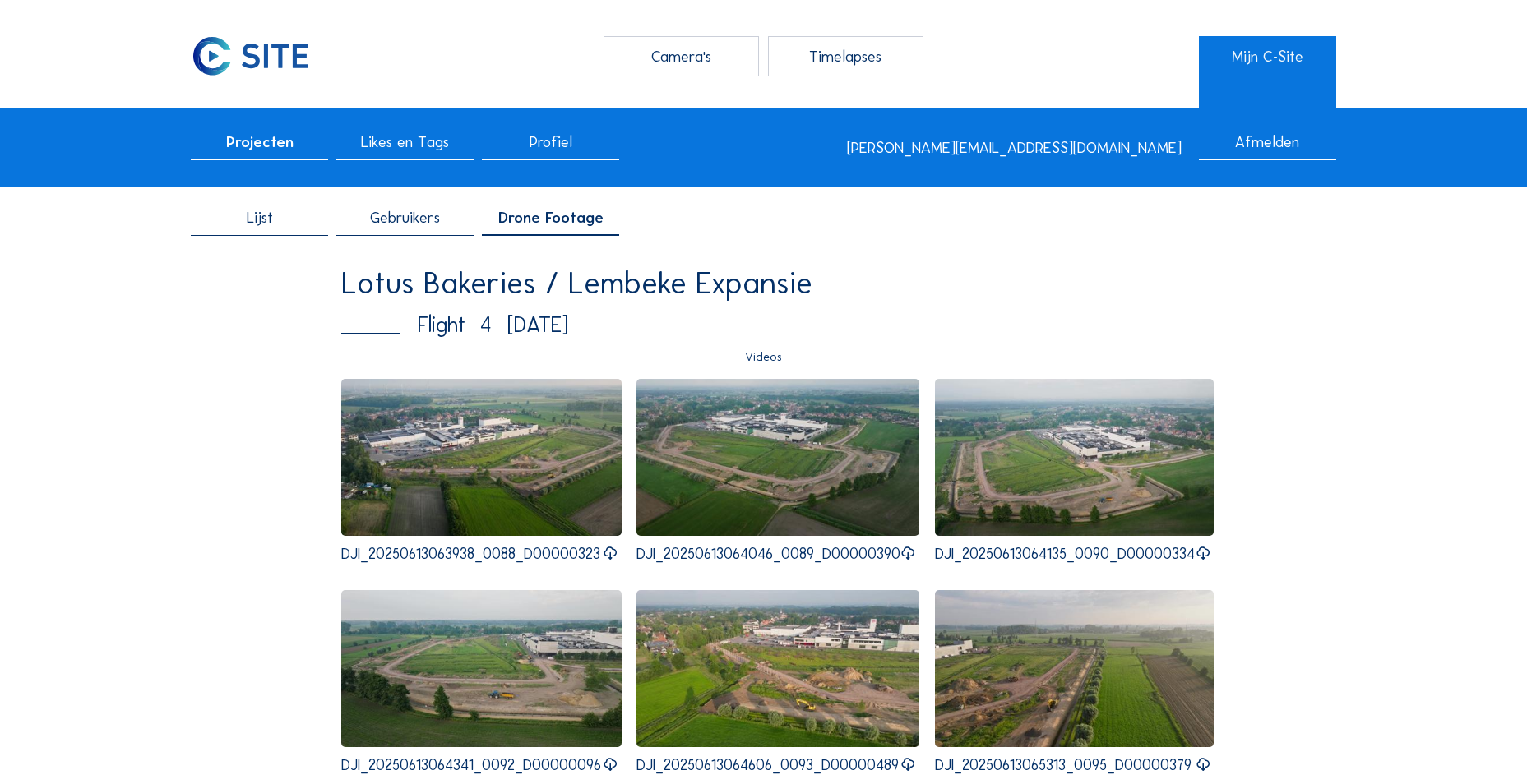click at bounding box center [481, 457] 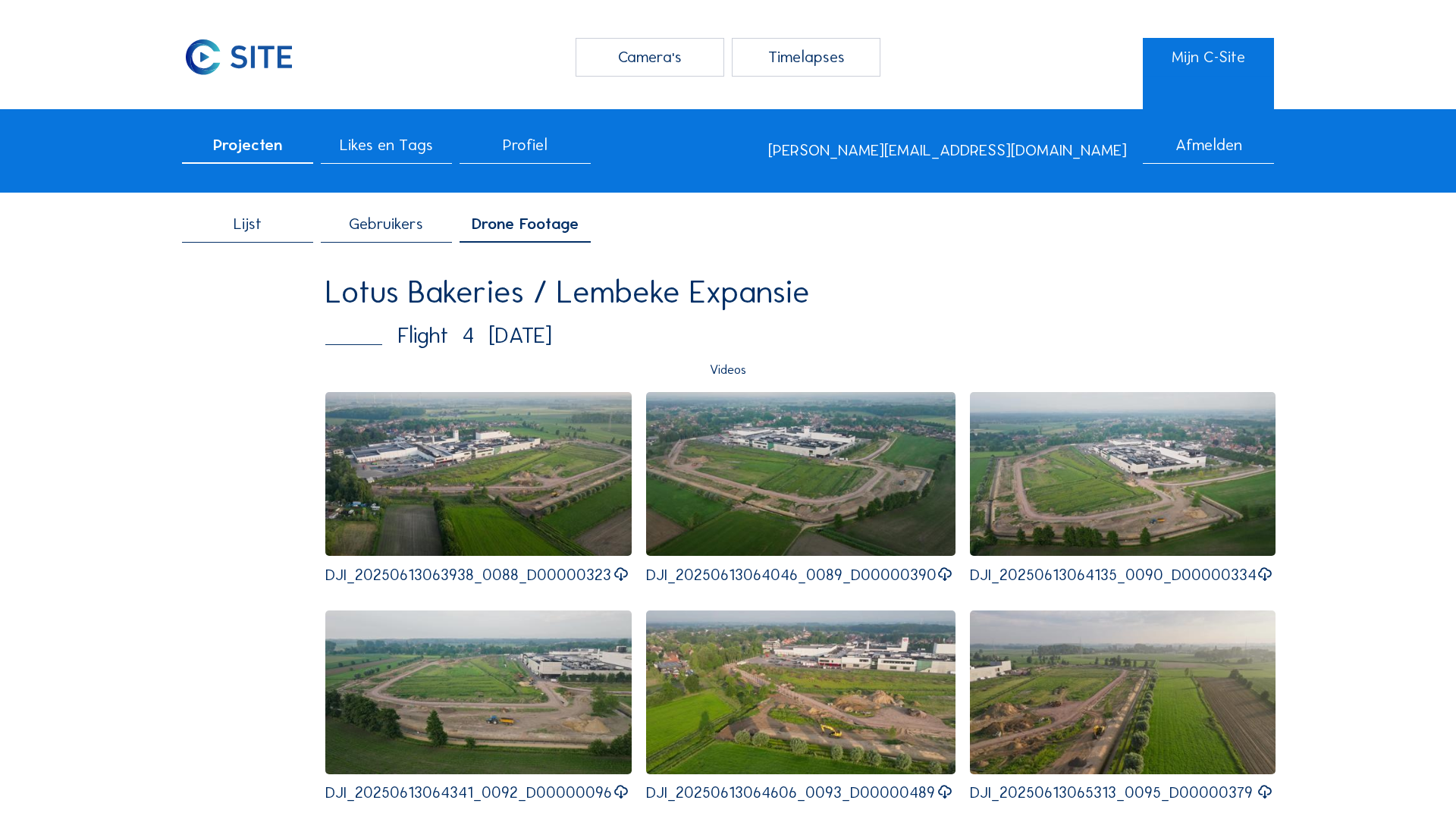 type 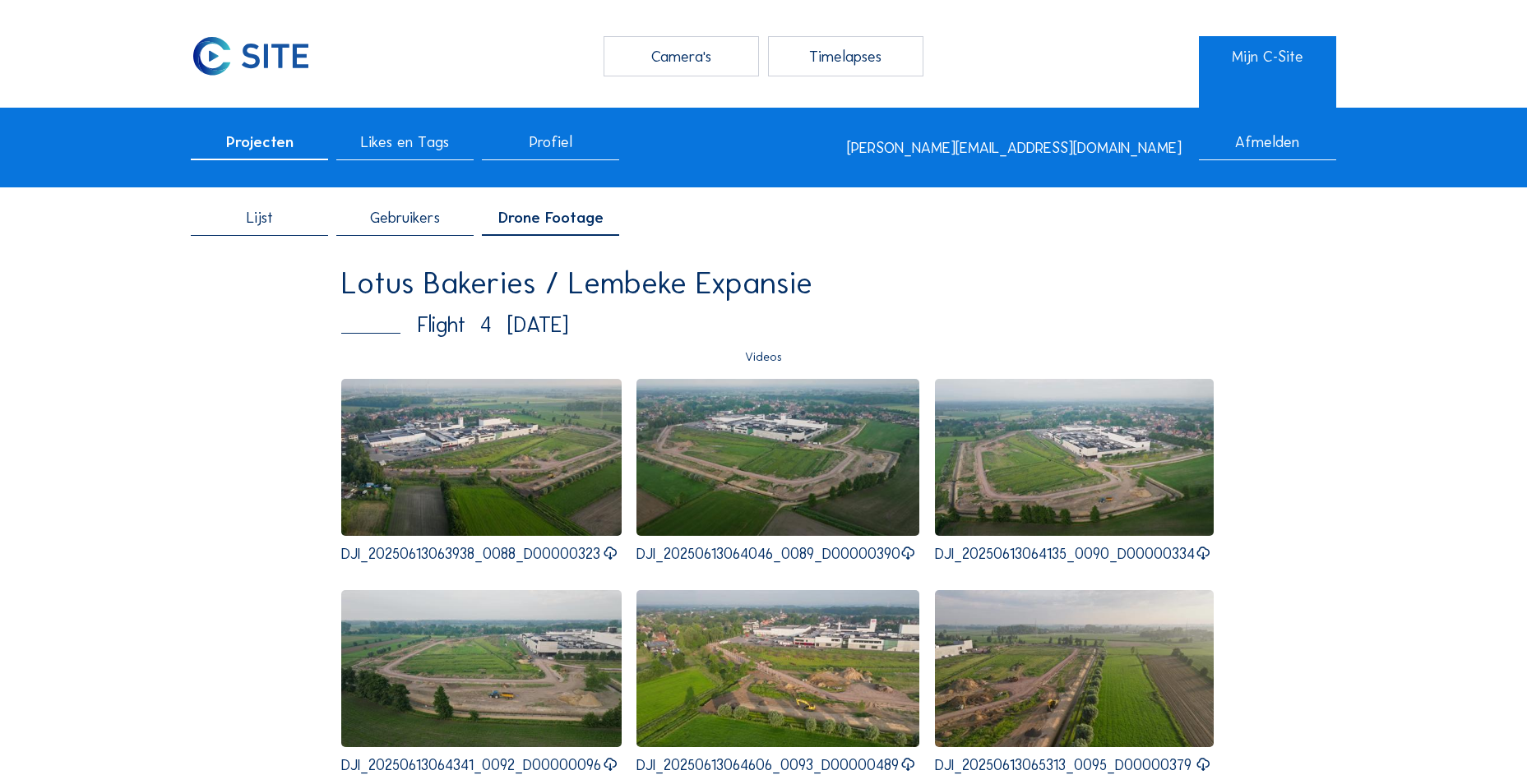 click at bounding box center (778, 457) 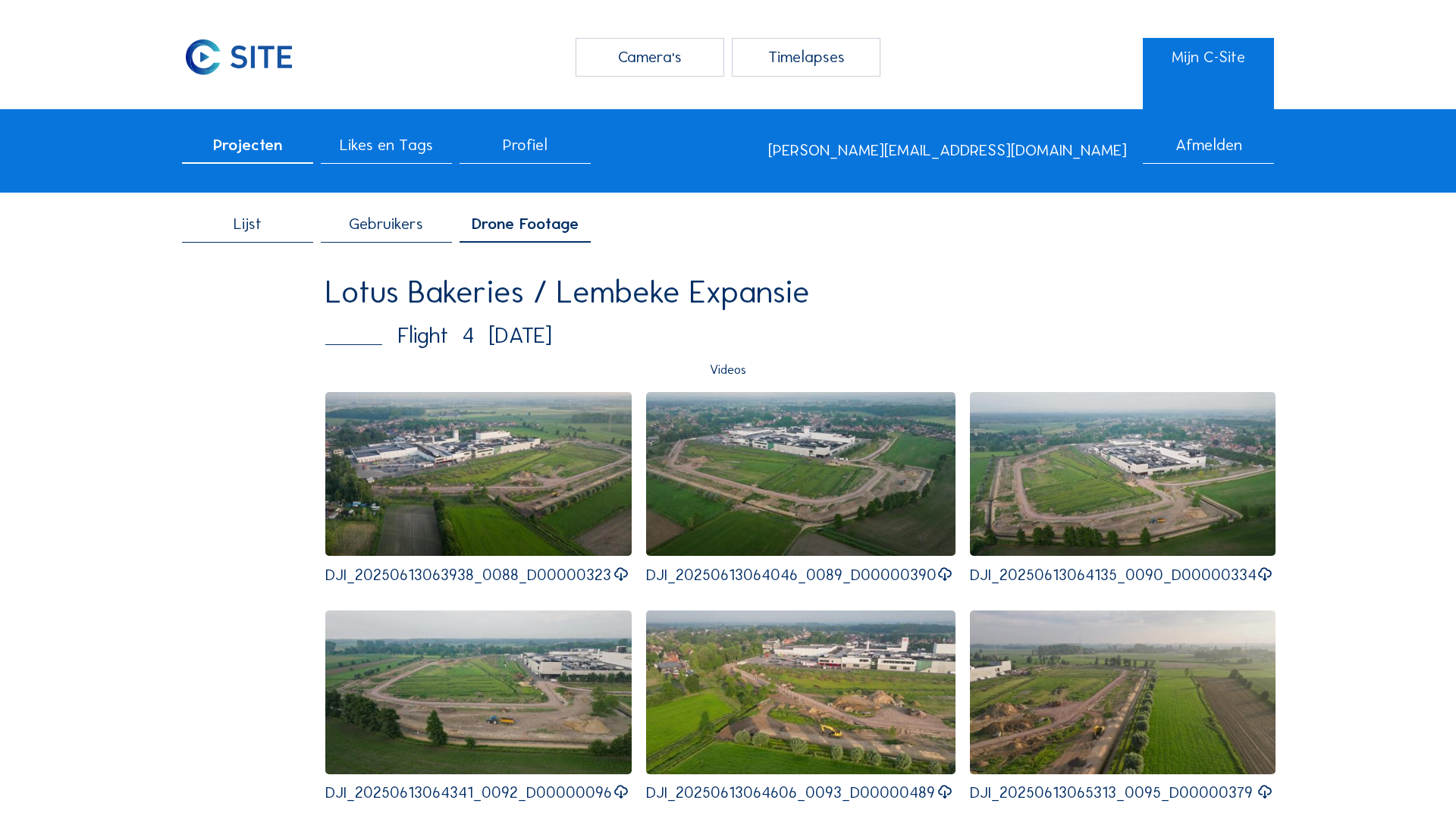 type 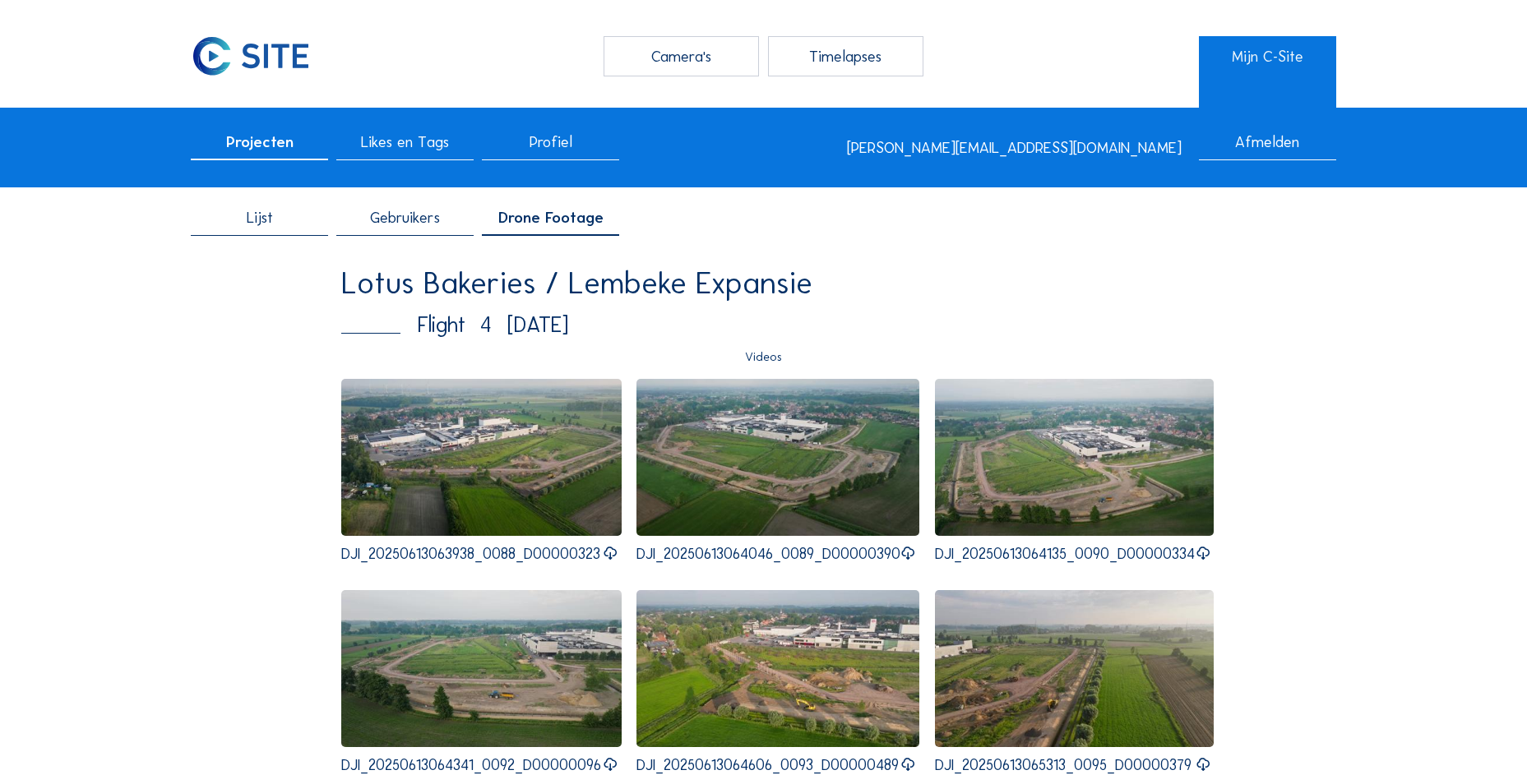 click at bounding box center (1075, 457) 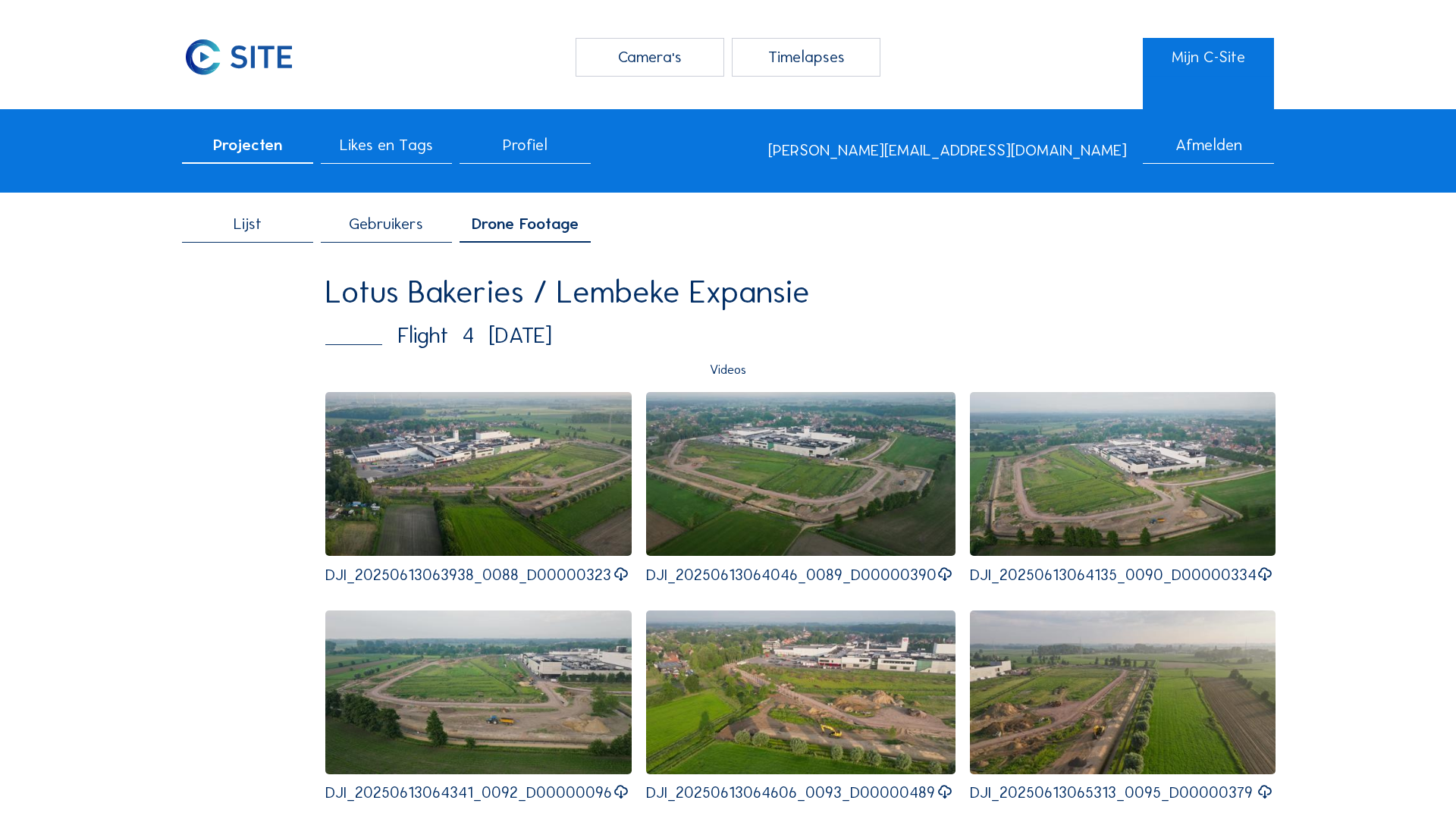 type 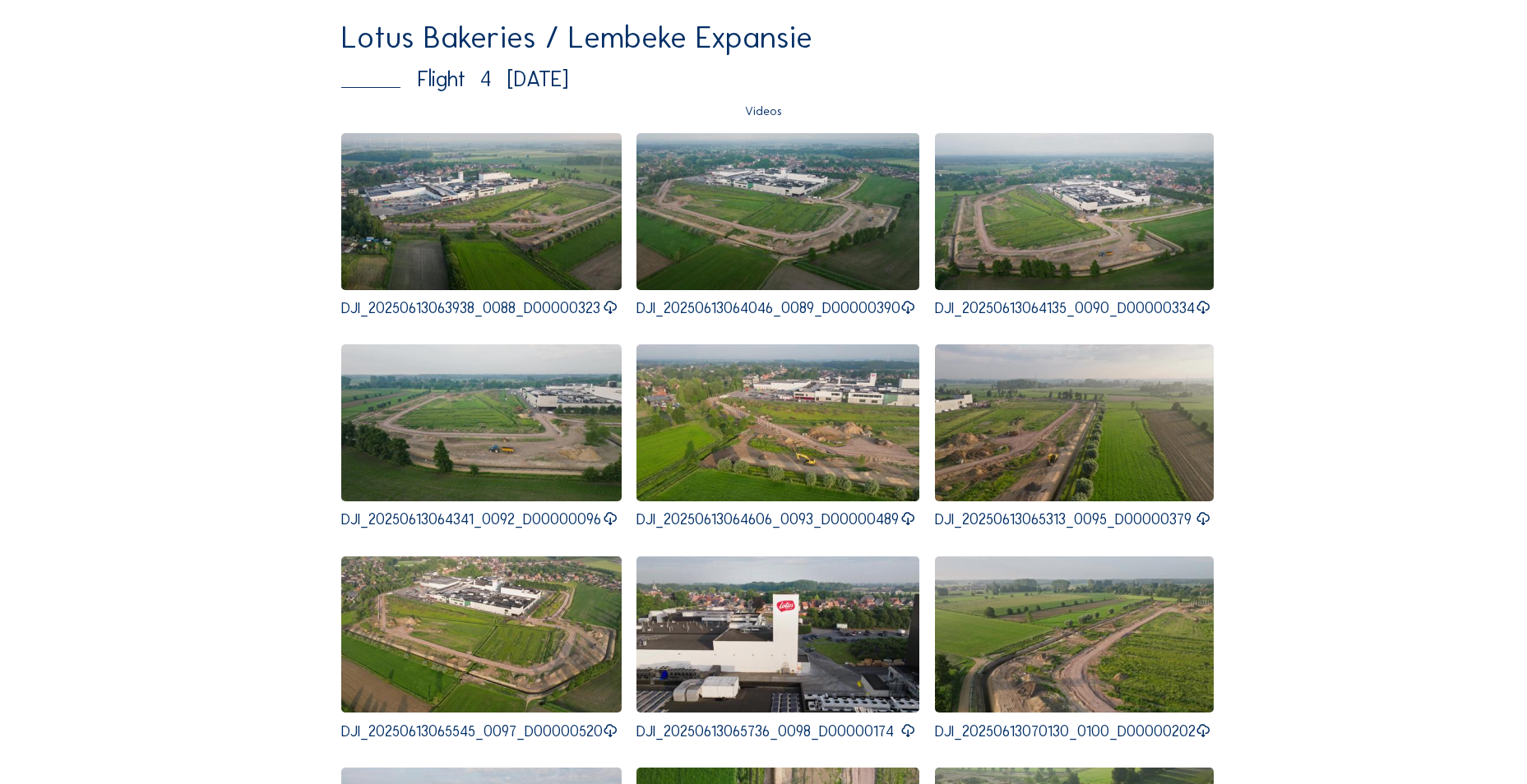 scroll, scrollTop: 247, scrollLeft: 0, axis: vertical 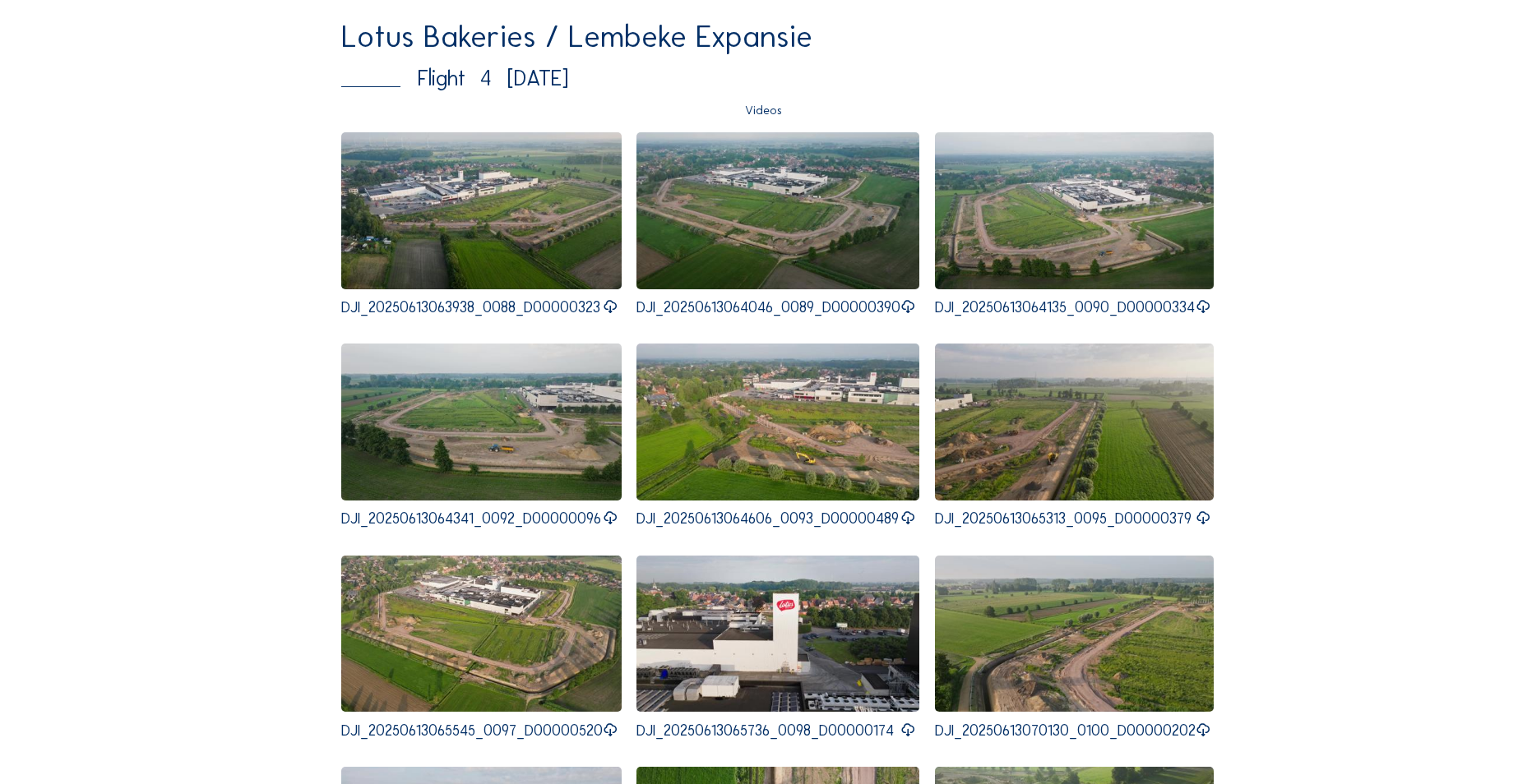 click at bounding box center (481, 422) 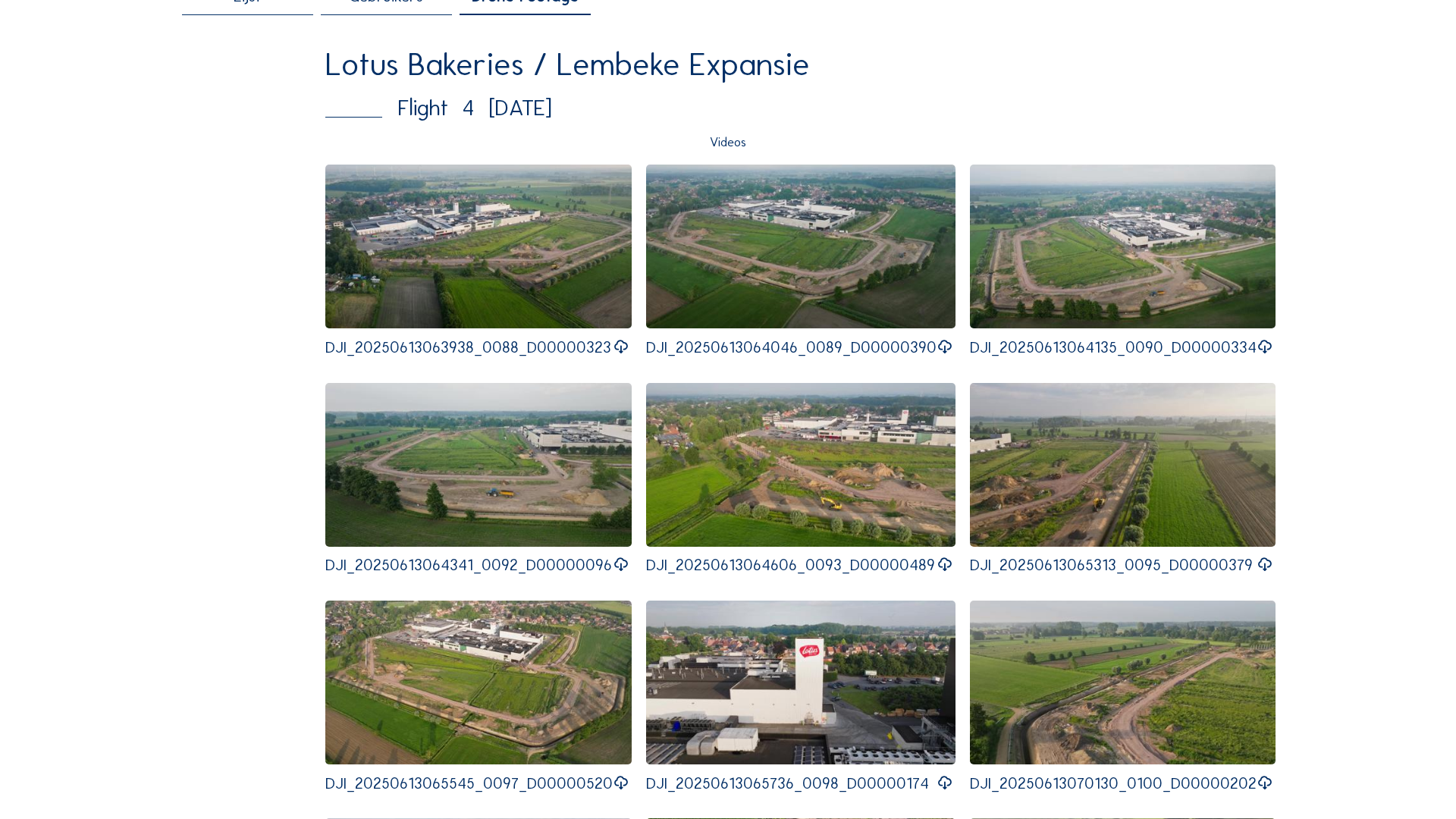 type 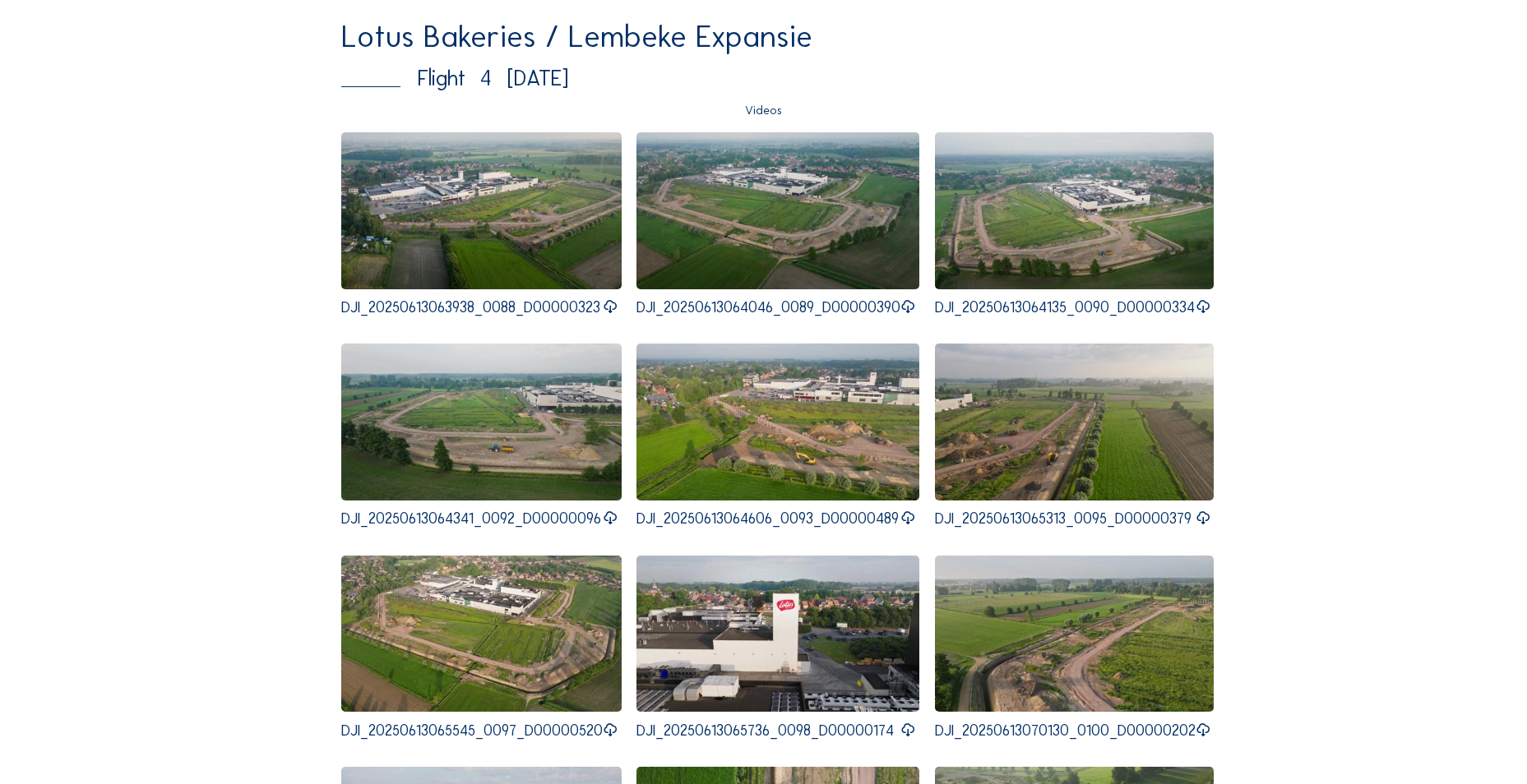 click at bounding box center (778, 422) 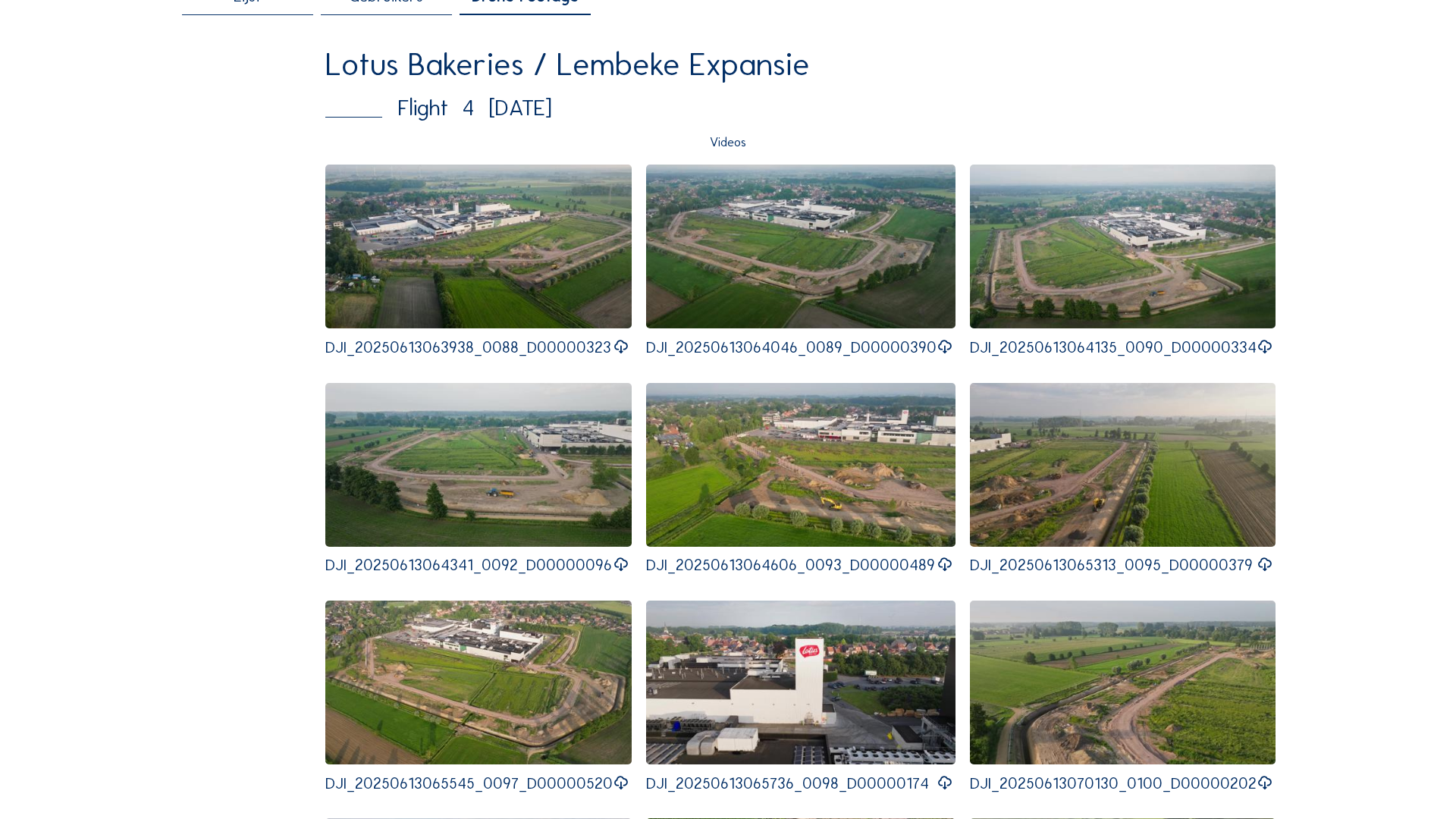 type 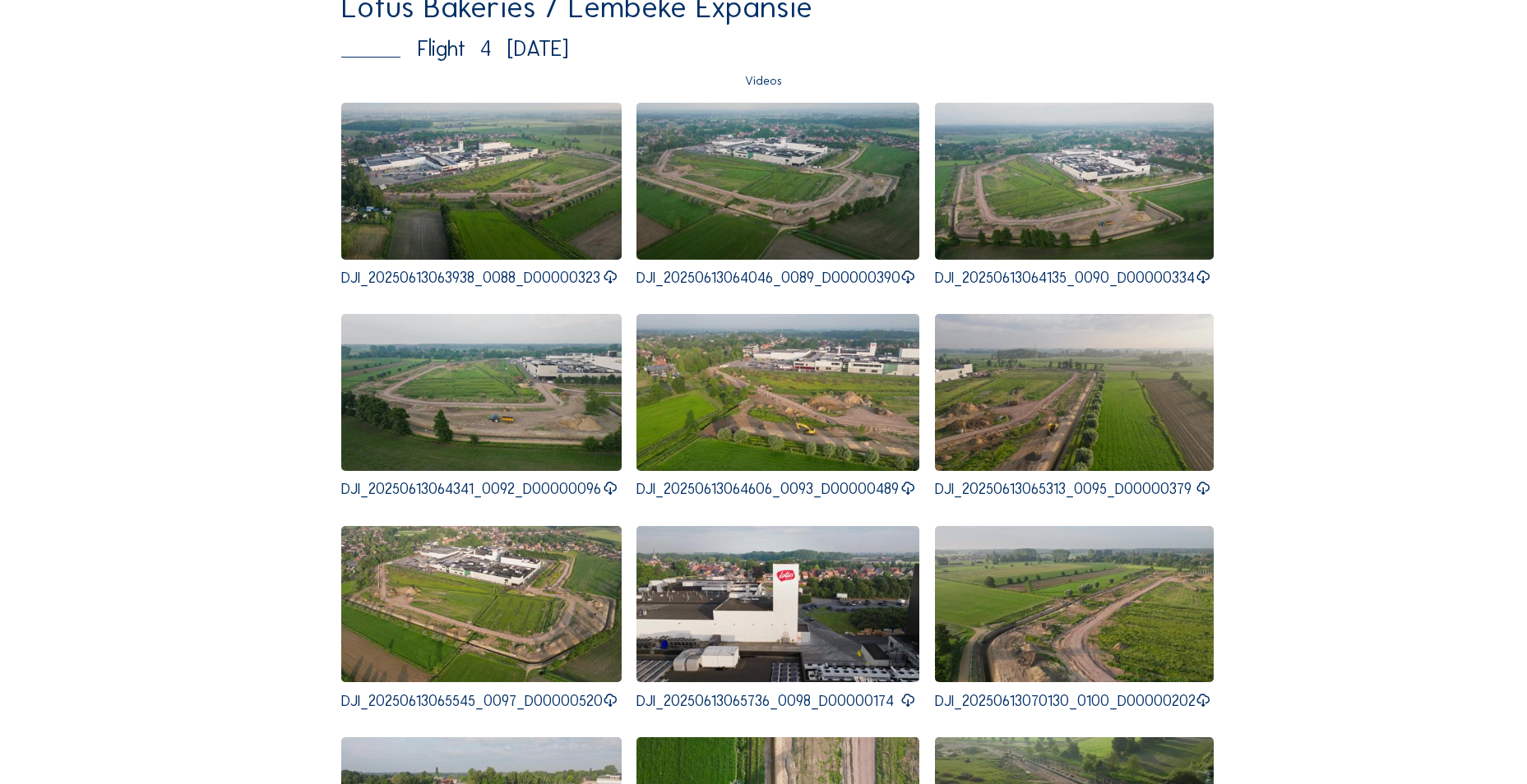 scroll, scrollTop: 329, scrollLeft: 0, axis: vertical 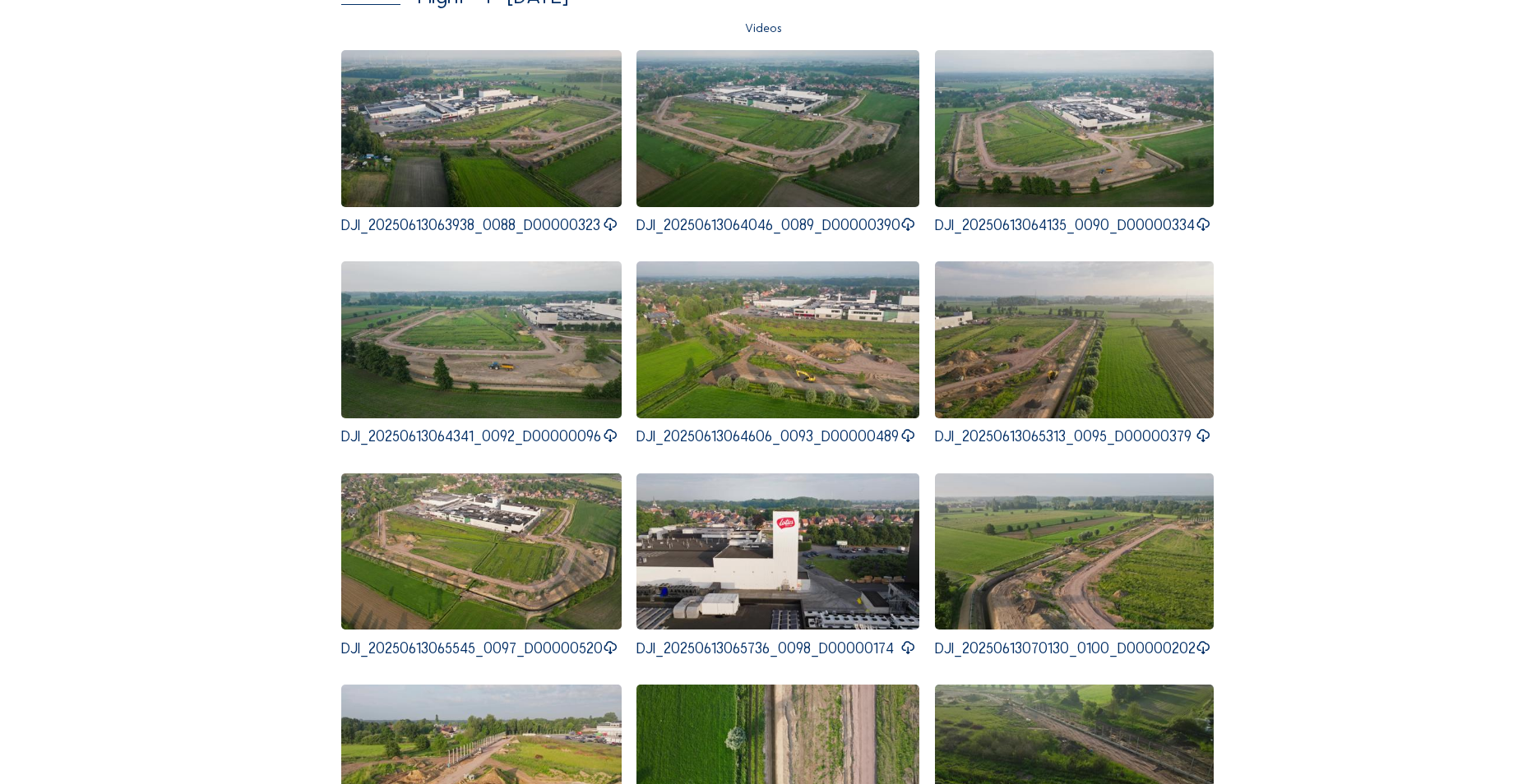 click at bounding box center [1075, 339] 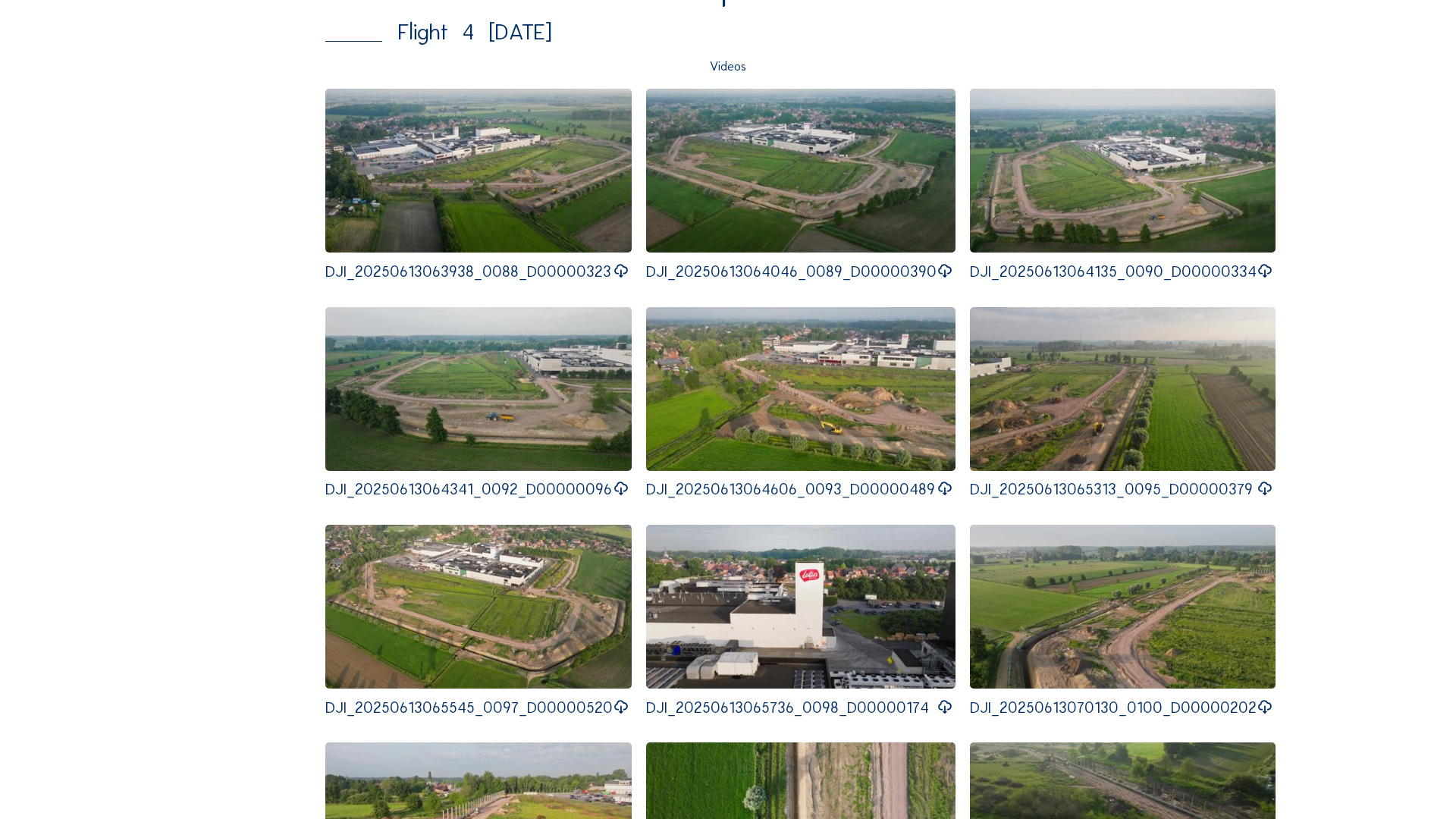 type 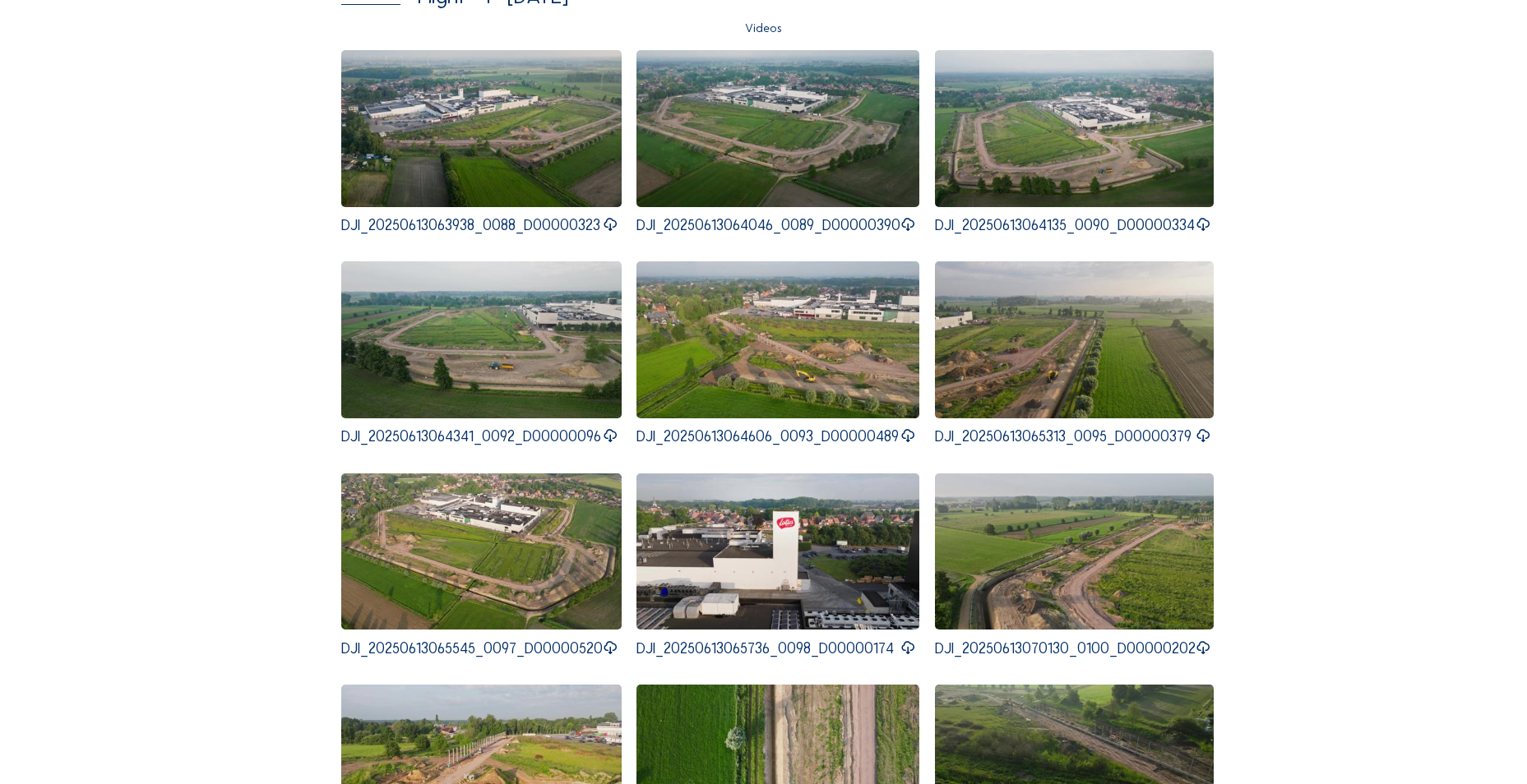 click at bounding box center (481, 551) 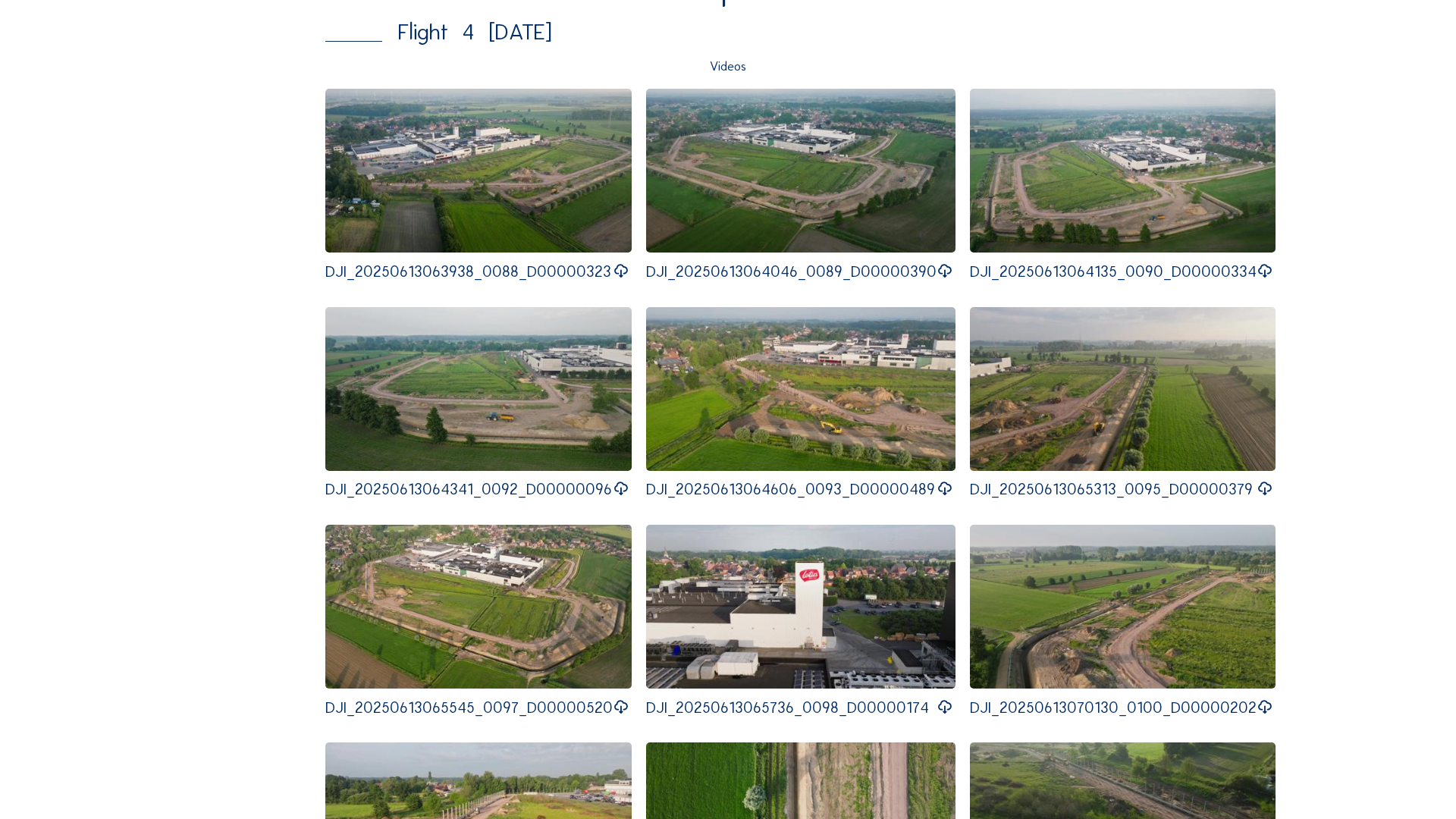 type 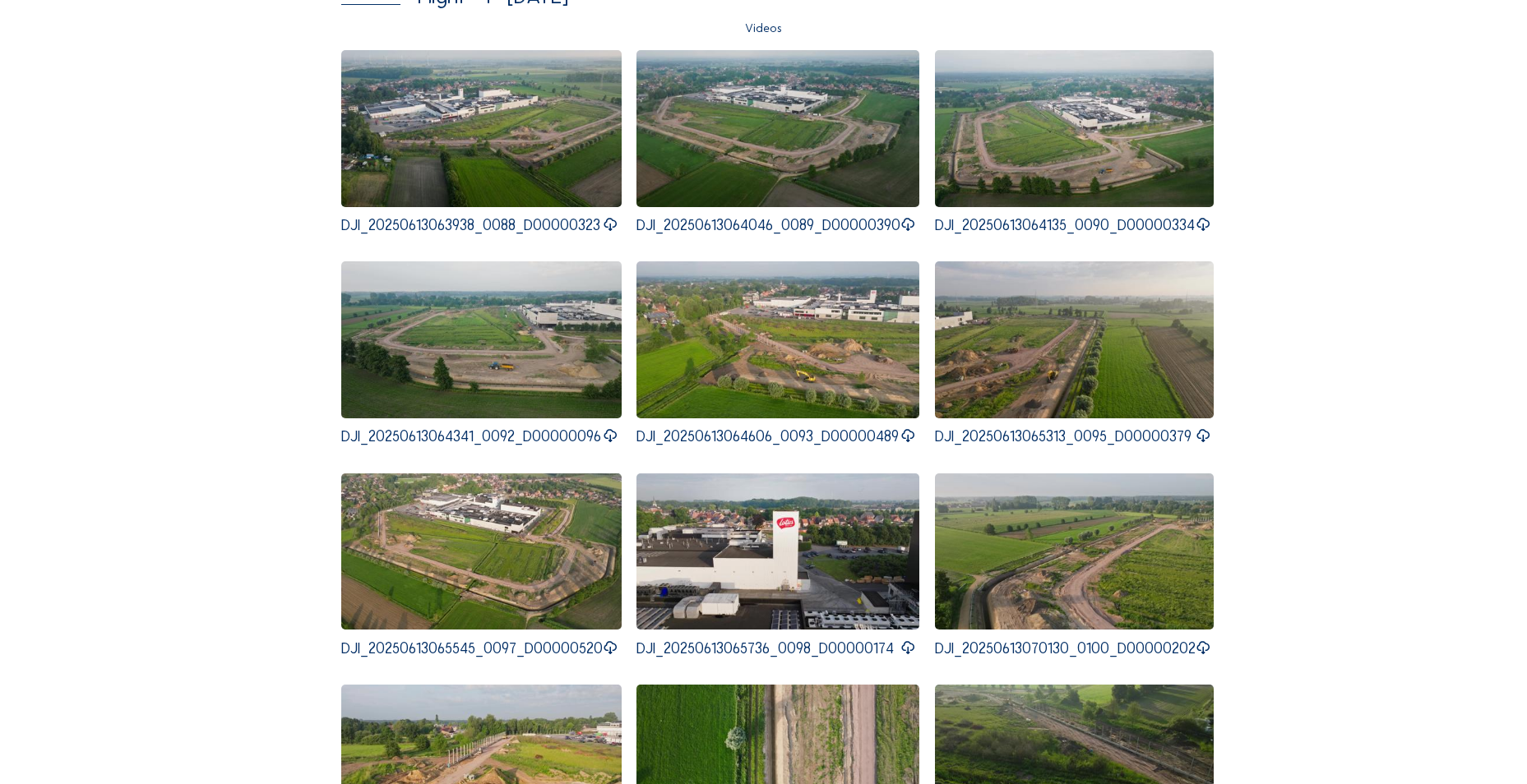 click at bounding box center [481, 551] 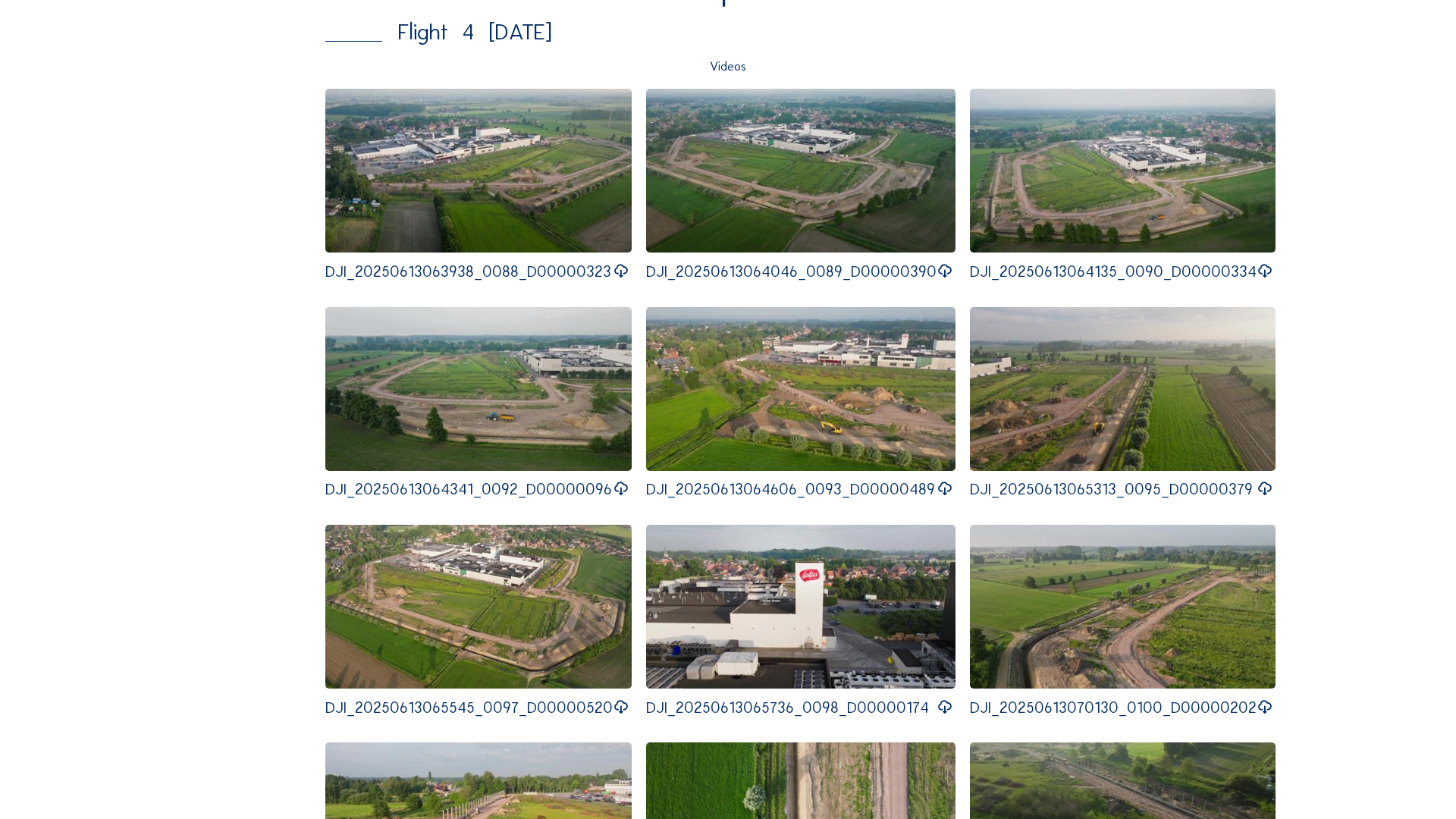 type 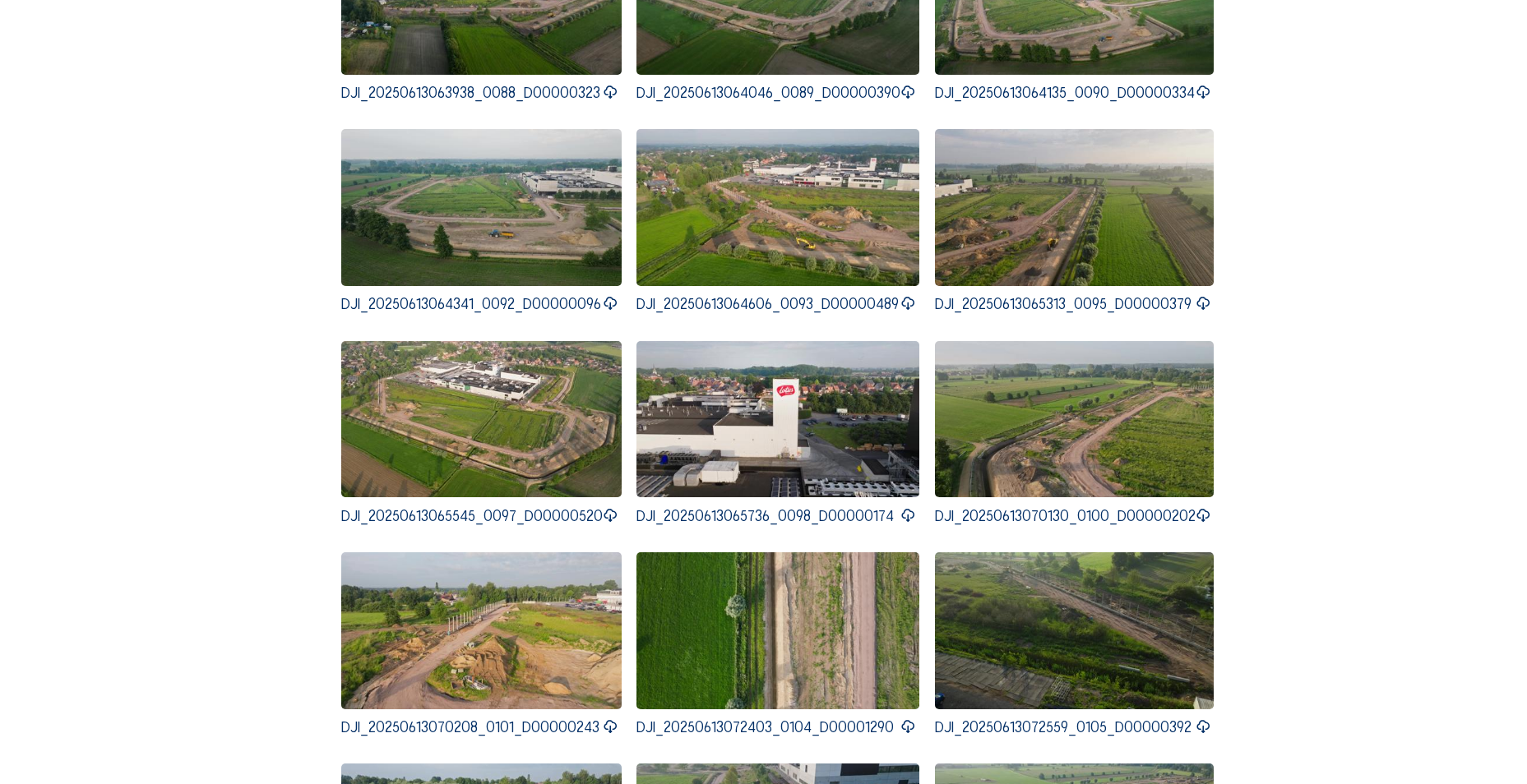 scroll, scrollTop: 493, scrollLeft: 0, axis: vertical 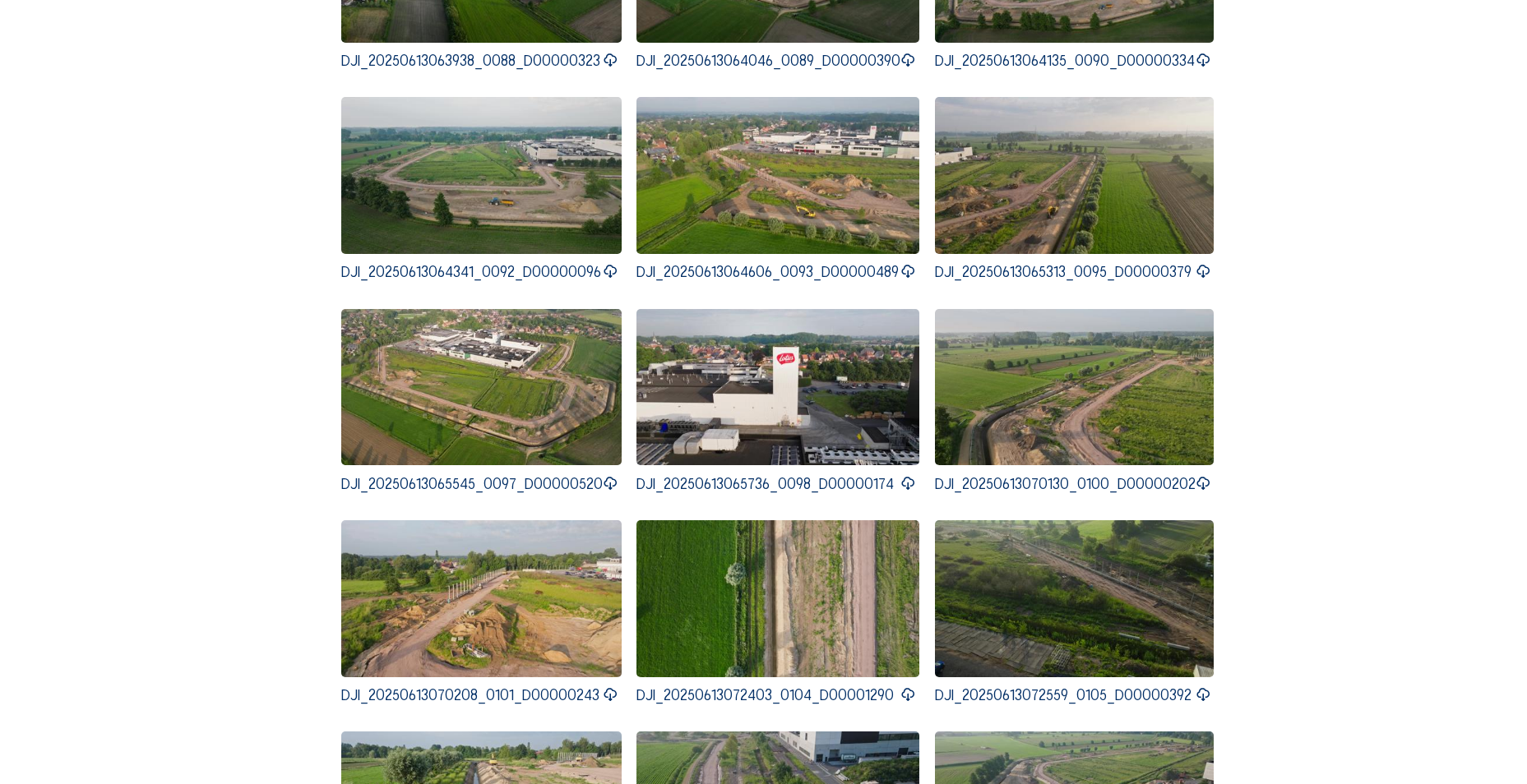 click at bounding box center [778, 387] 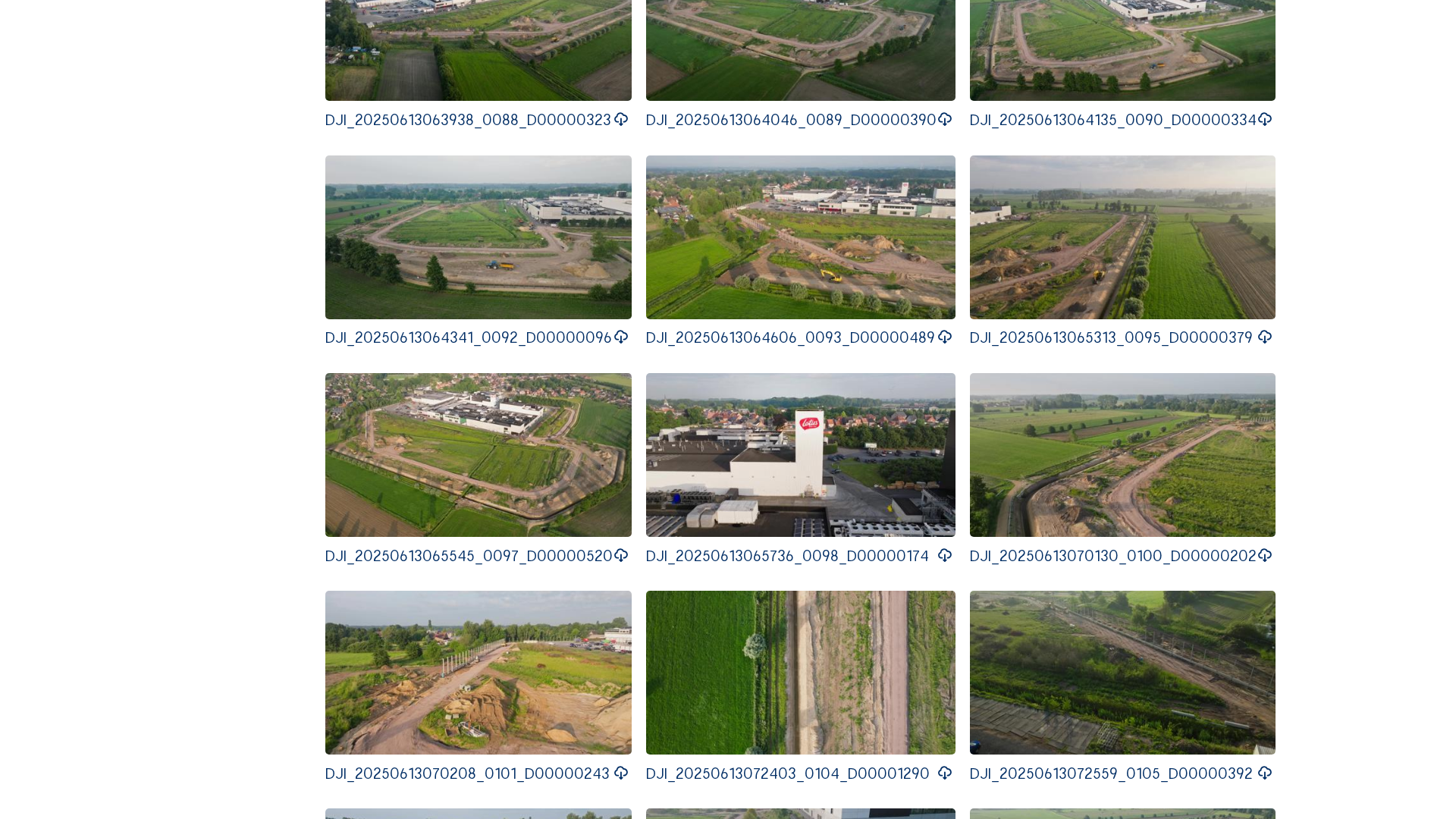 type 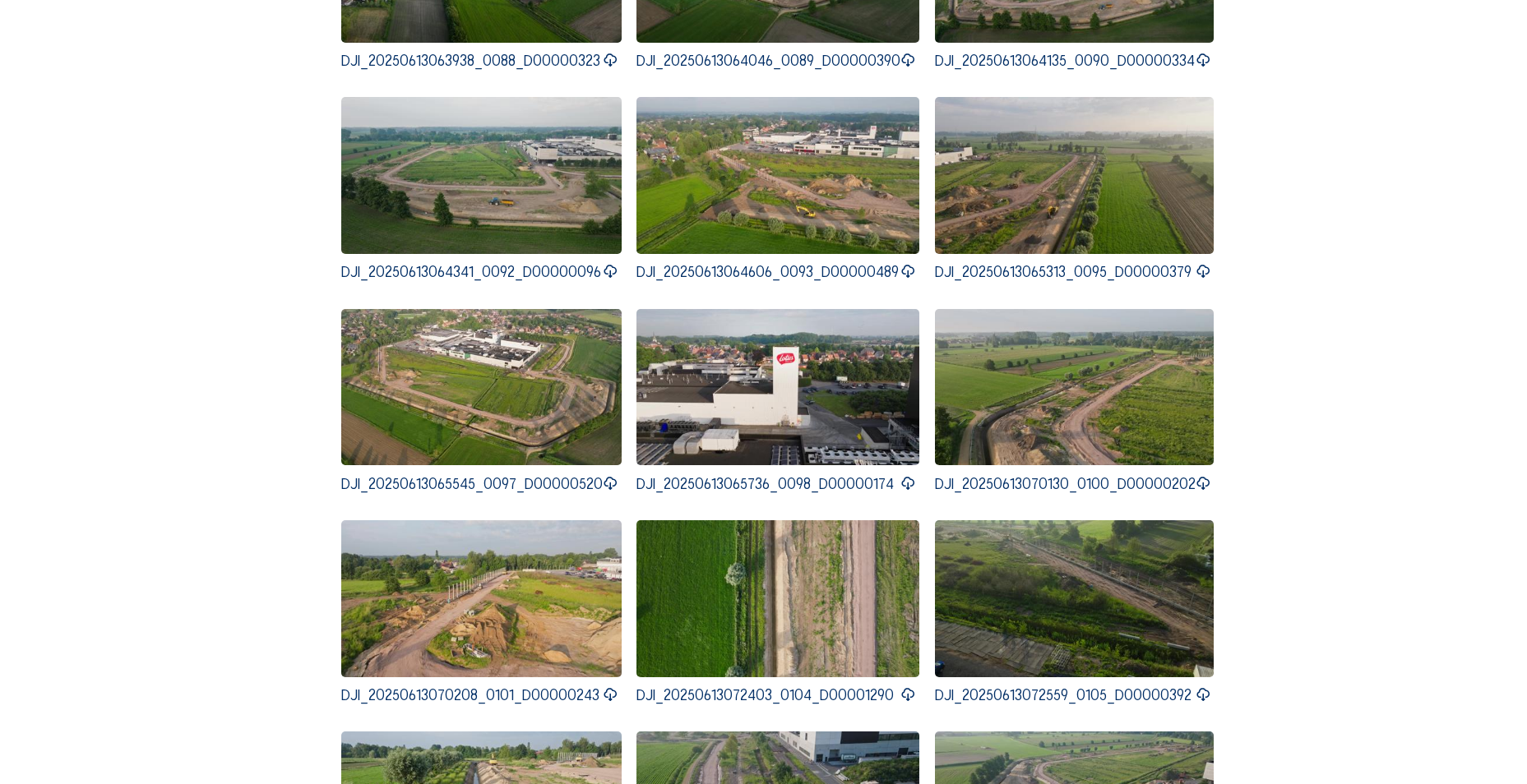 click at bounding box center [1075, 387] 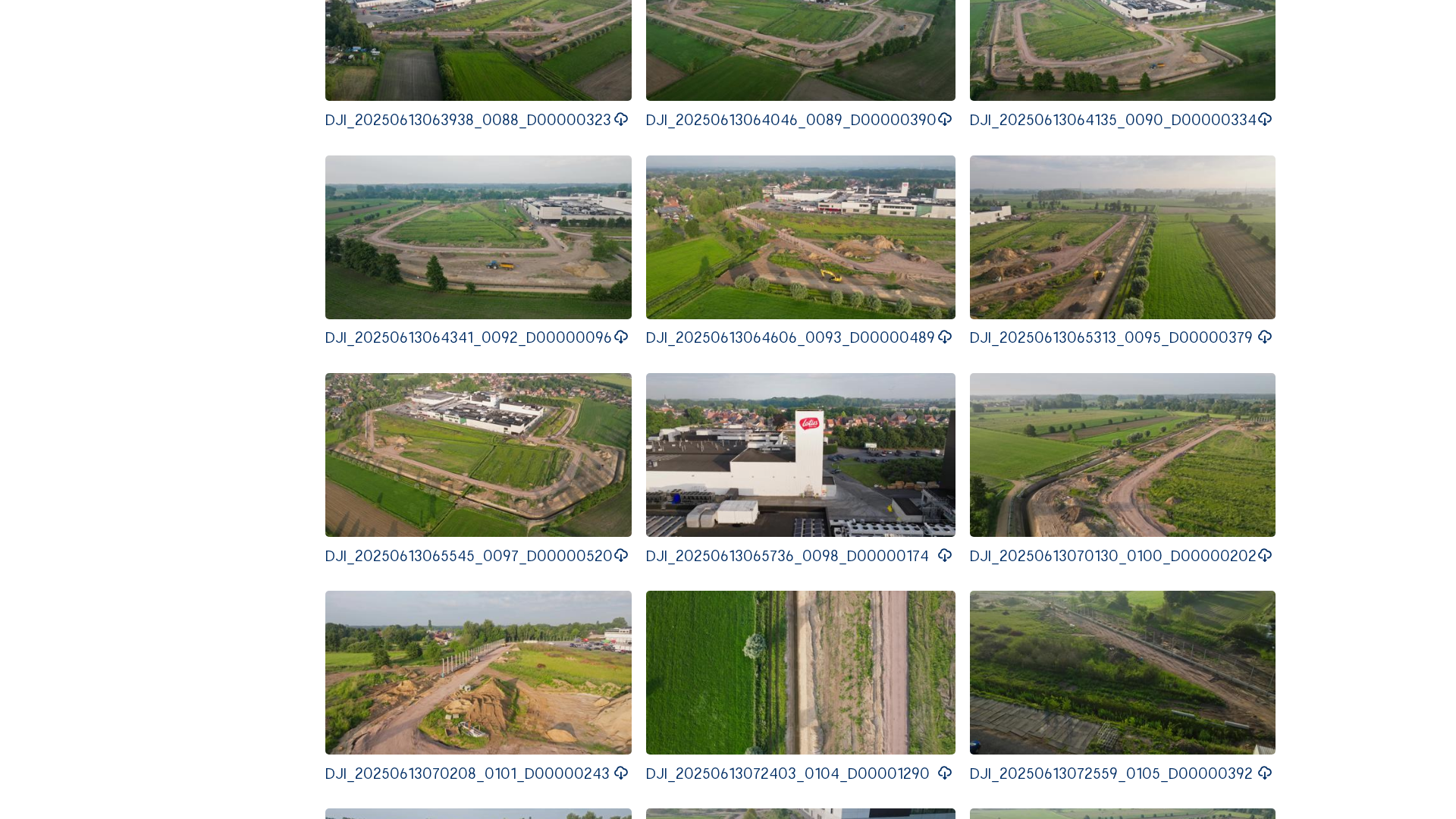 click at bounding box center (1053, 7103) 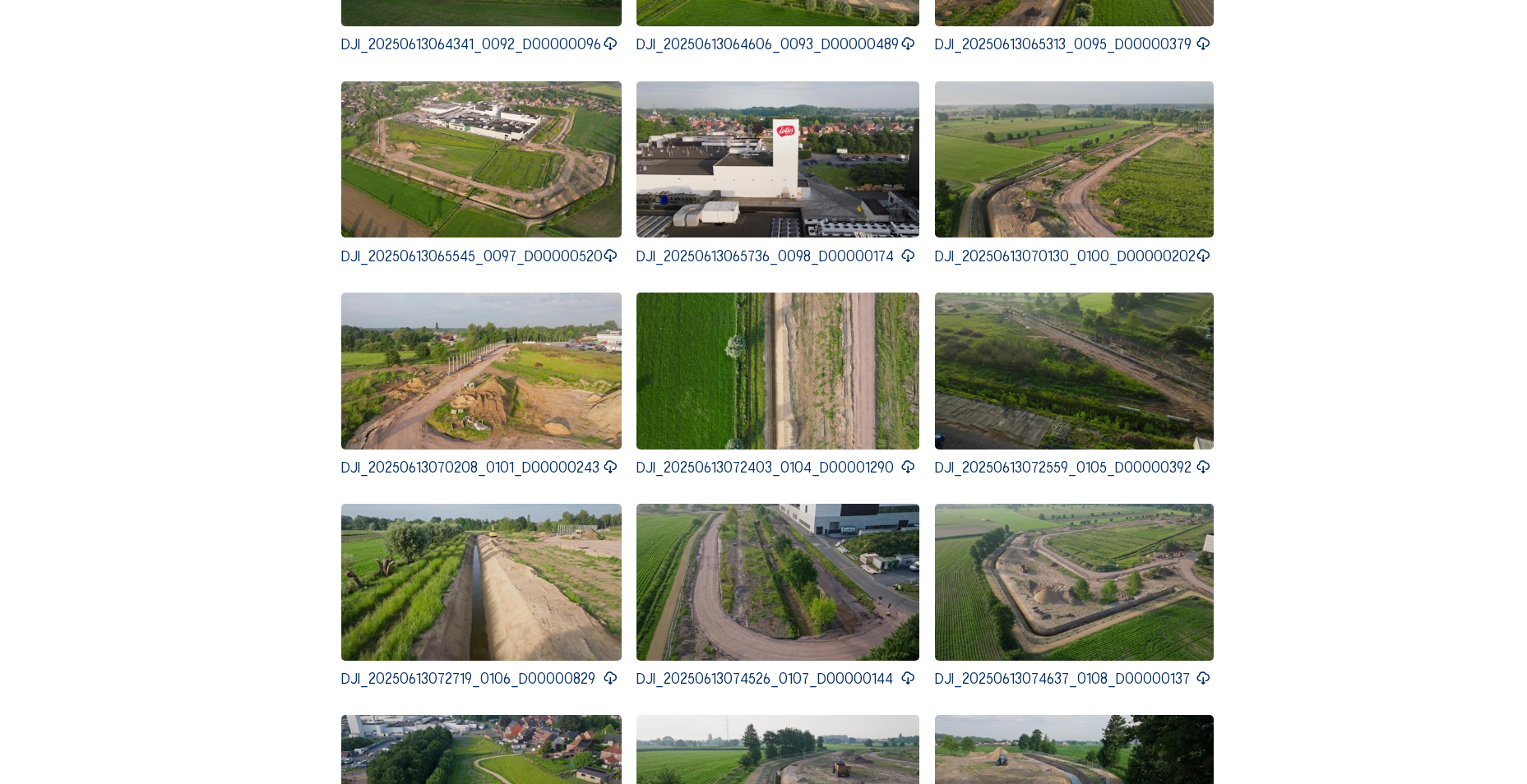 scroll, scrollTop: 740, scrollLeft: 0, axis: vertical 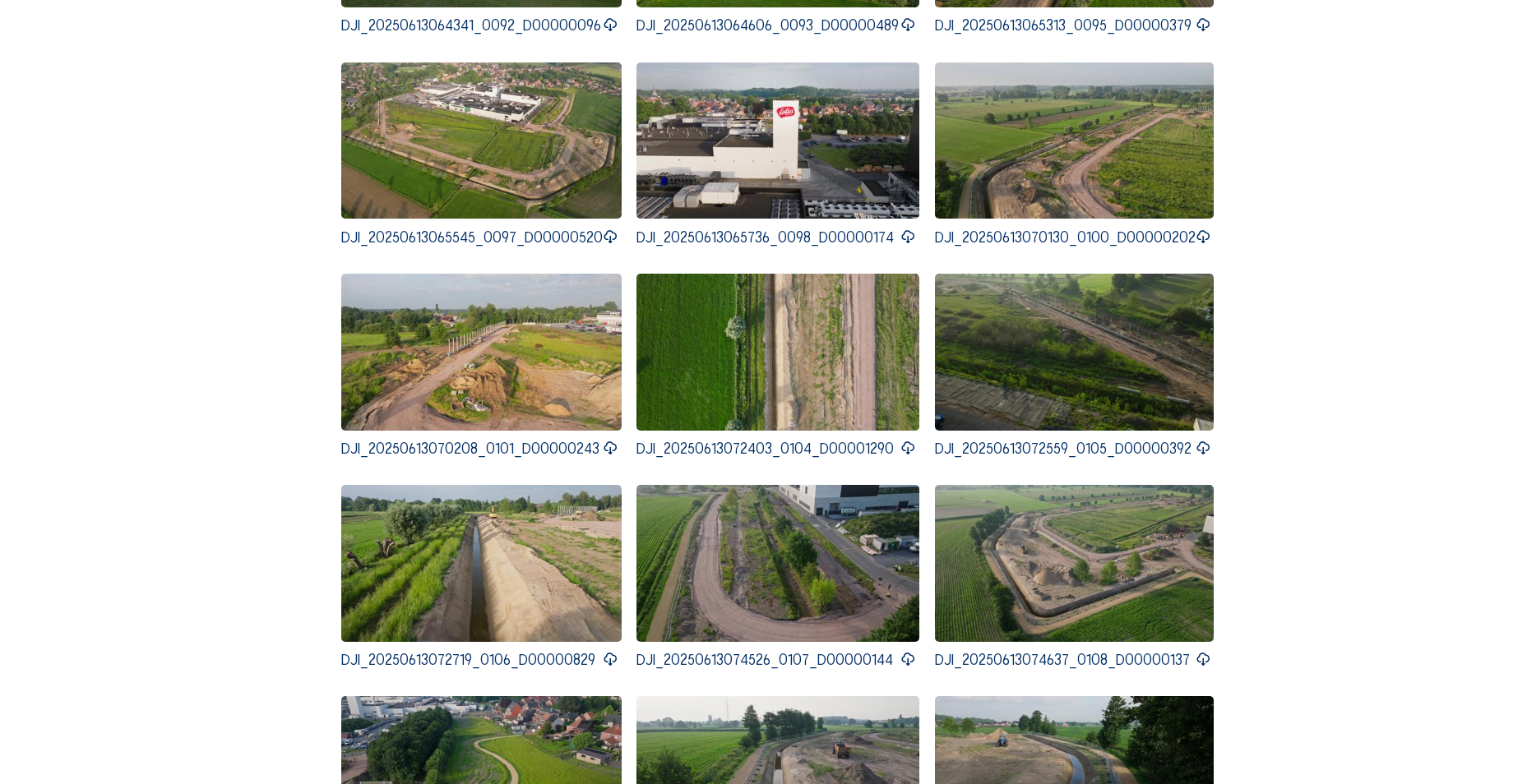 click at bounding box center (1075, 352) 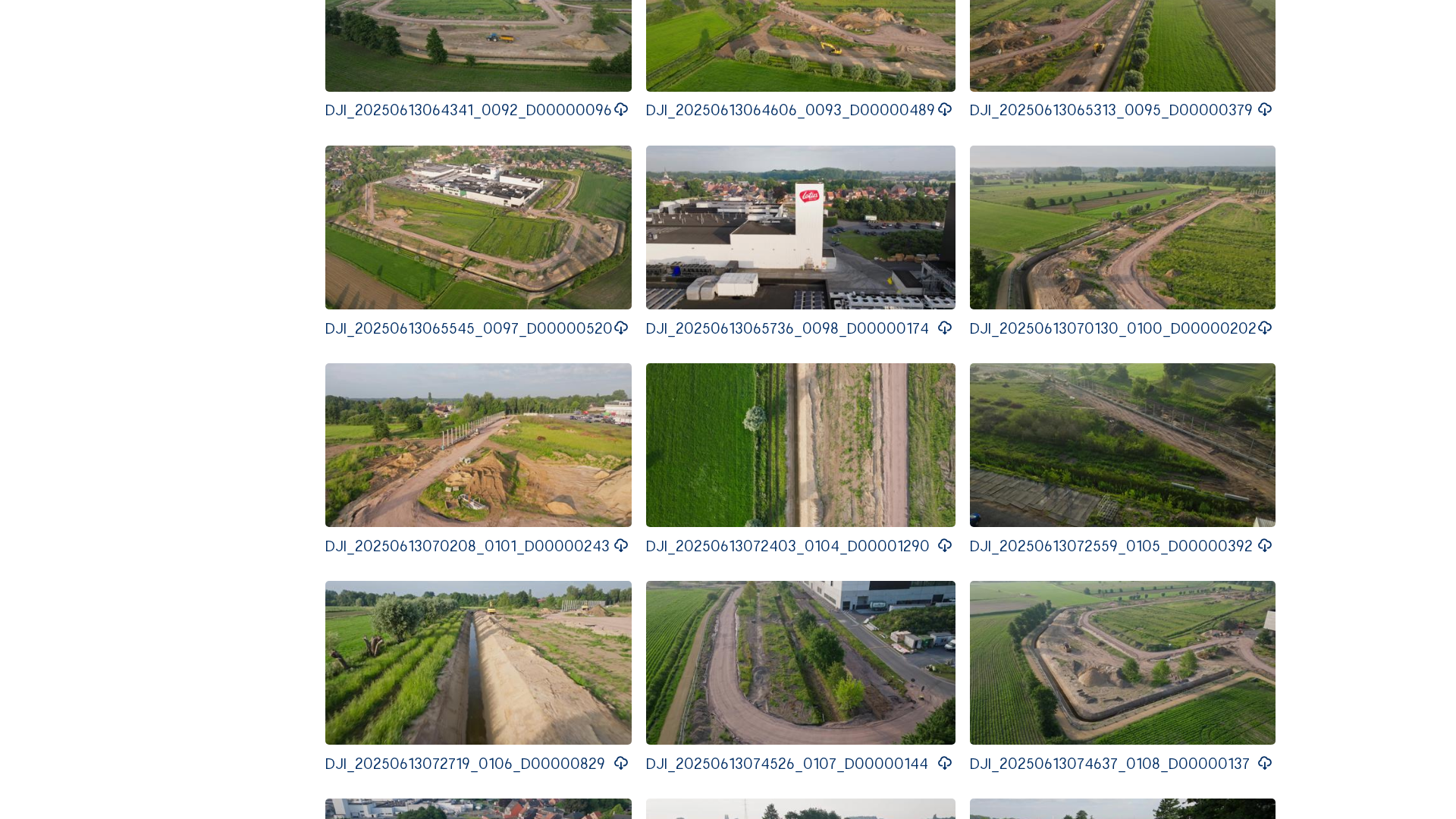 type 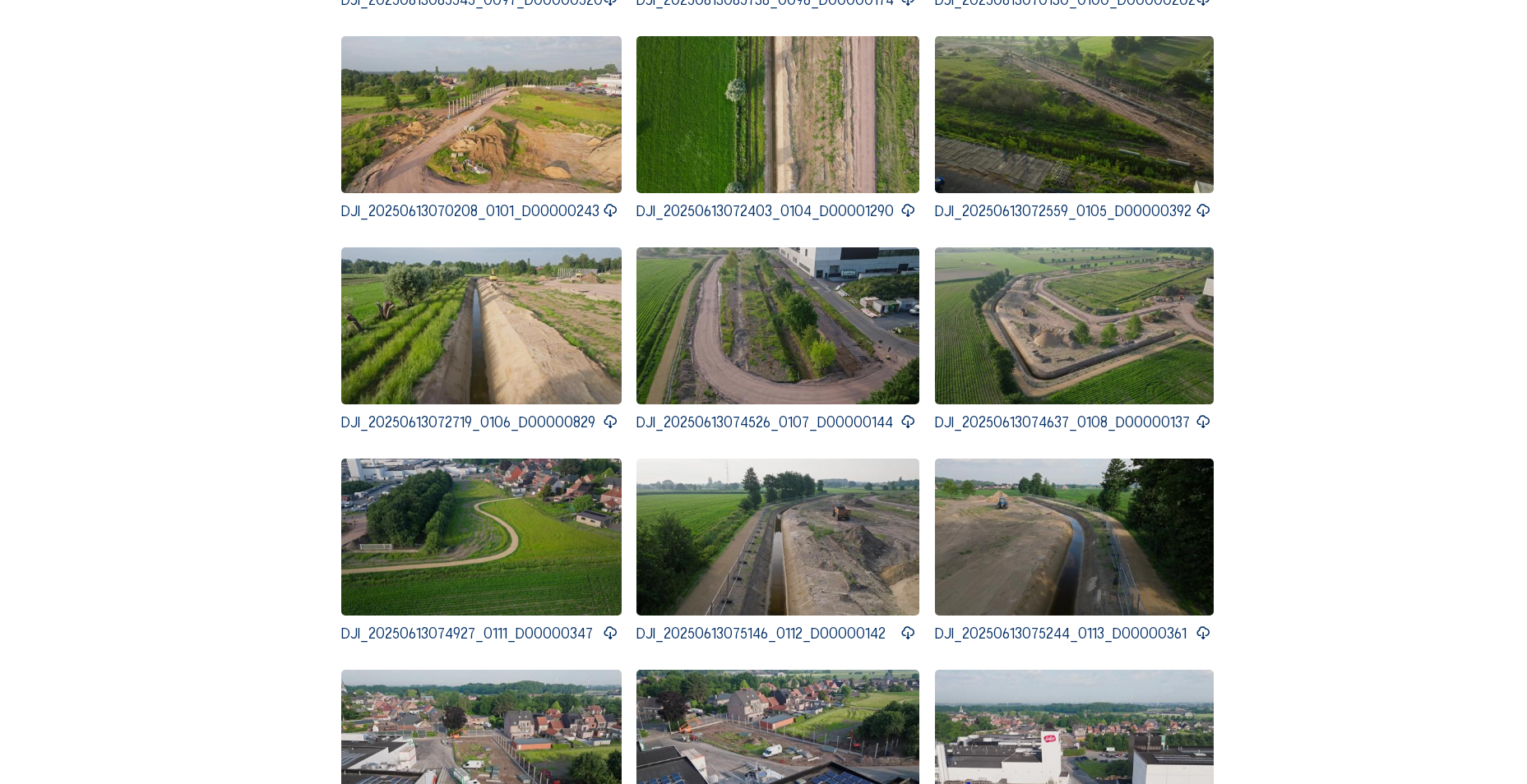 scroll, scrollTop: 986, scrollLeft: 0, axis: vertical 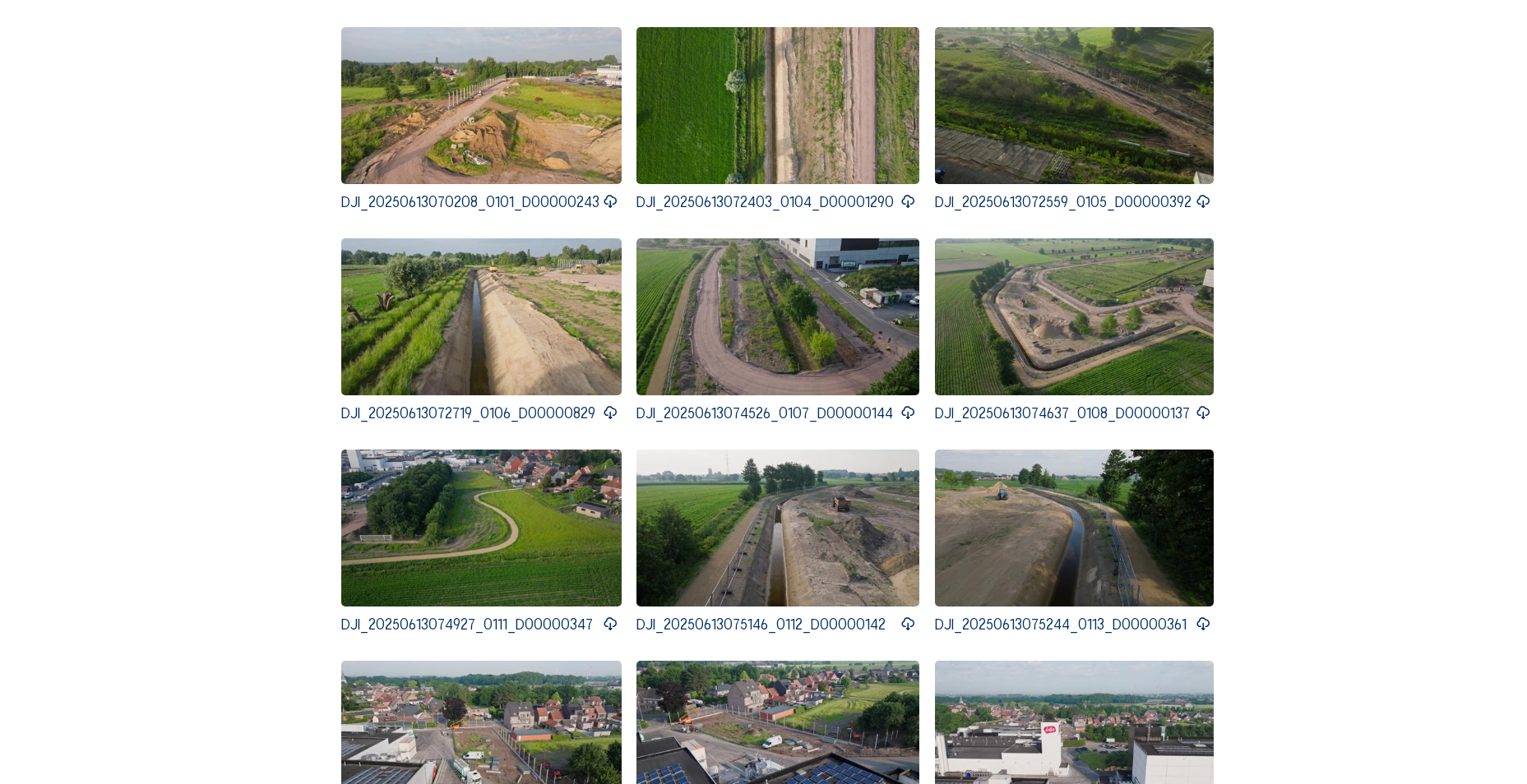 click at bounding box center [778, 316] 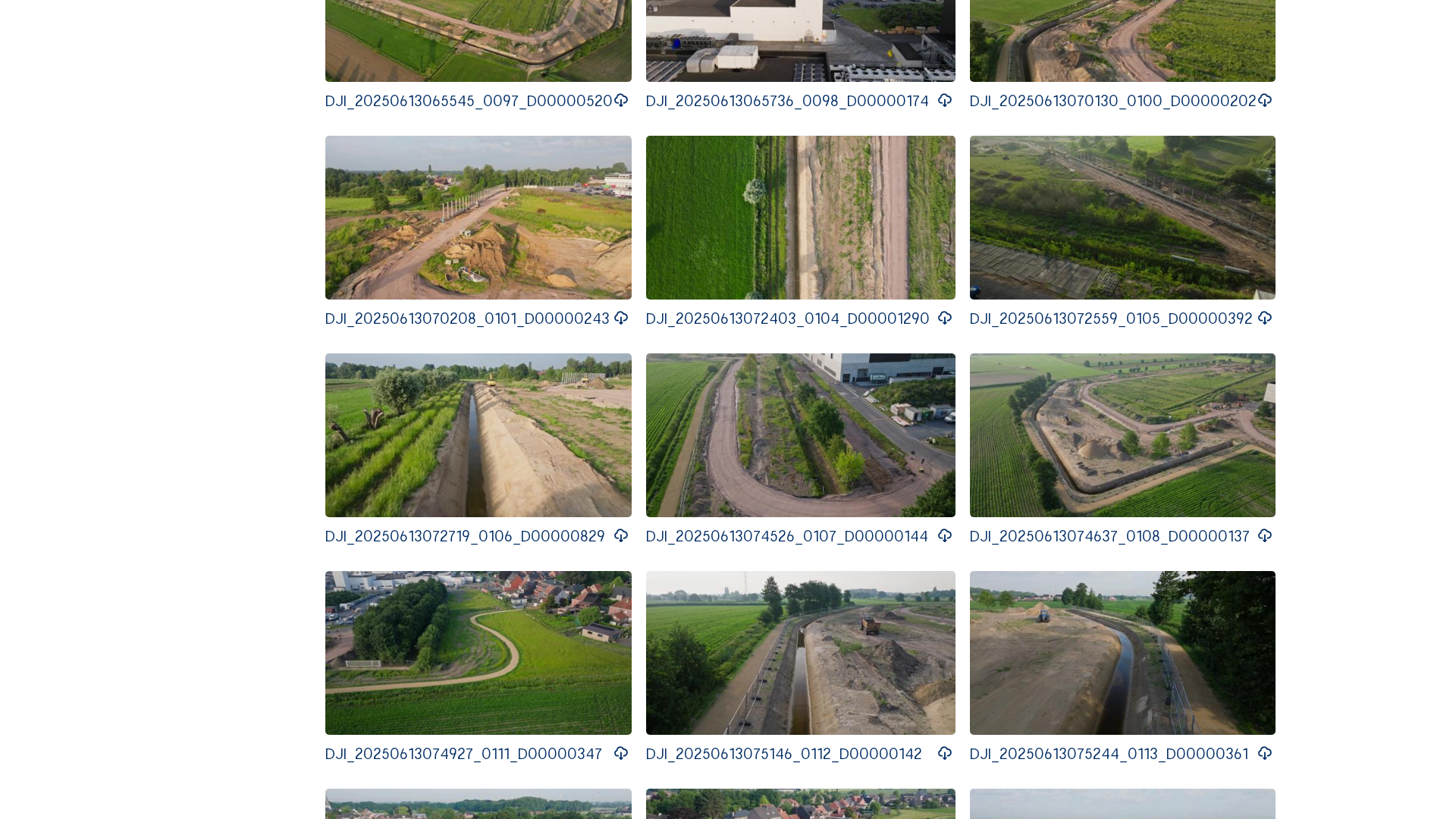 type 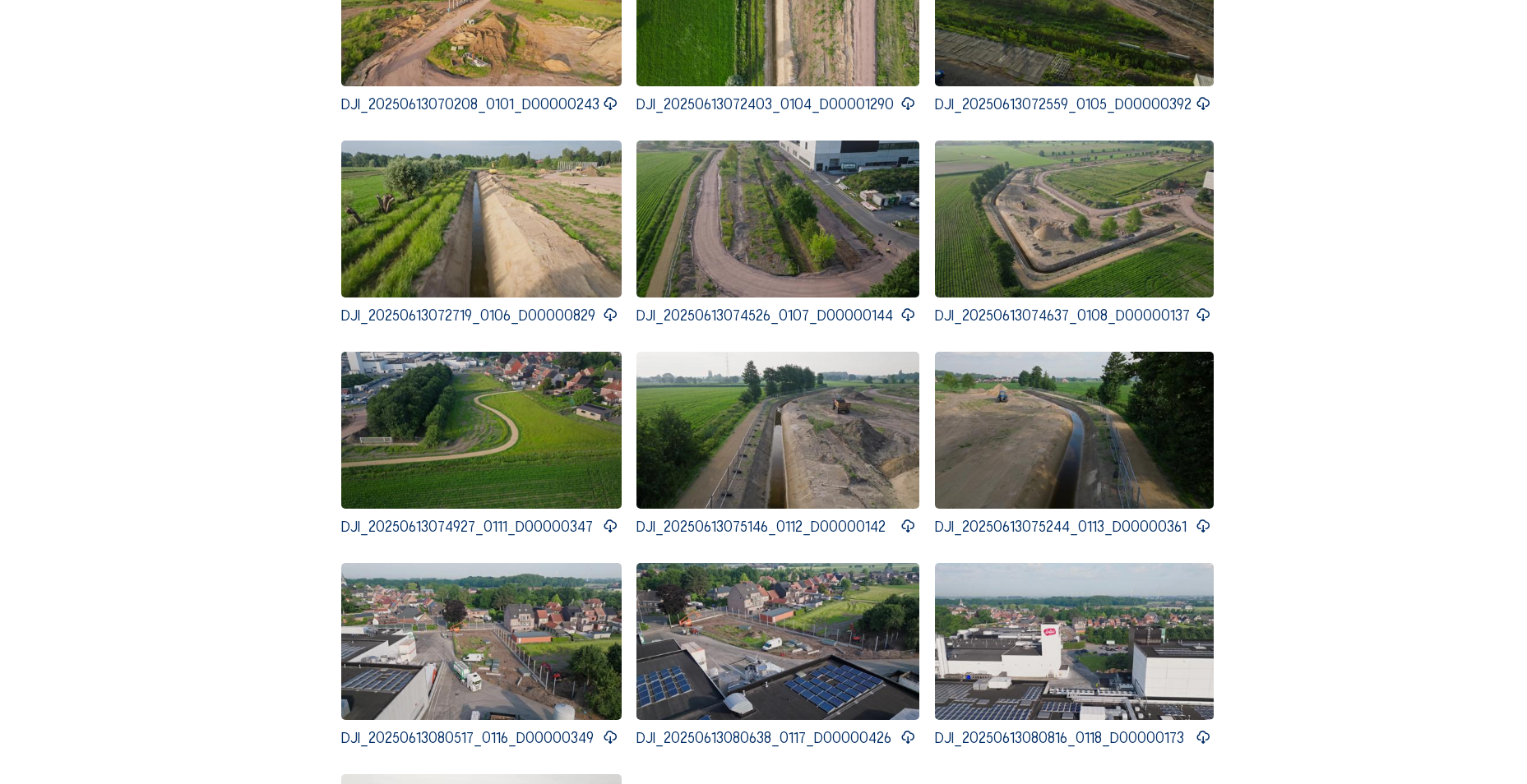 scroll, scrollTop: 1233, scrollLeft: 0, axis: vertical 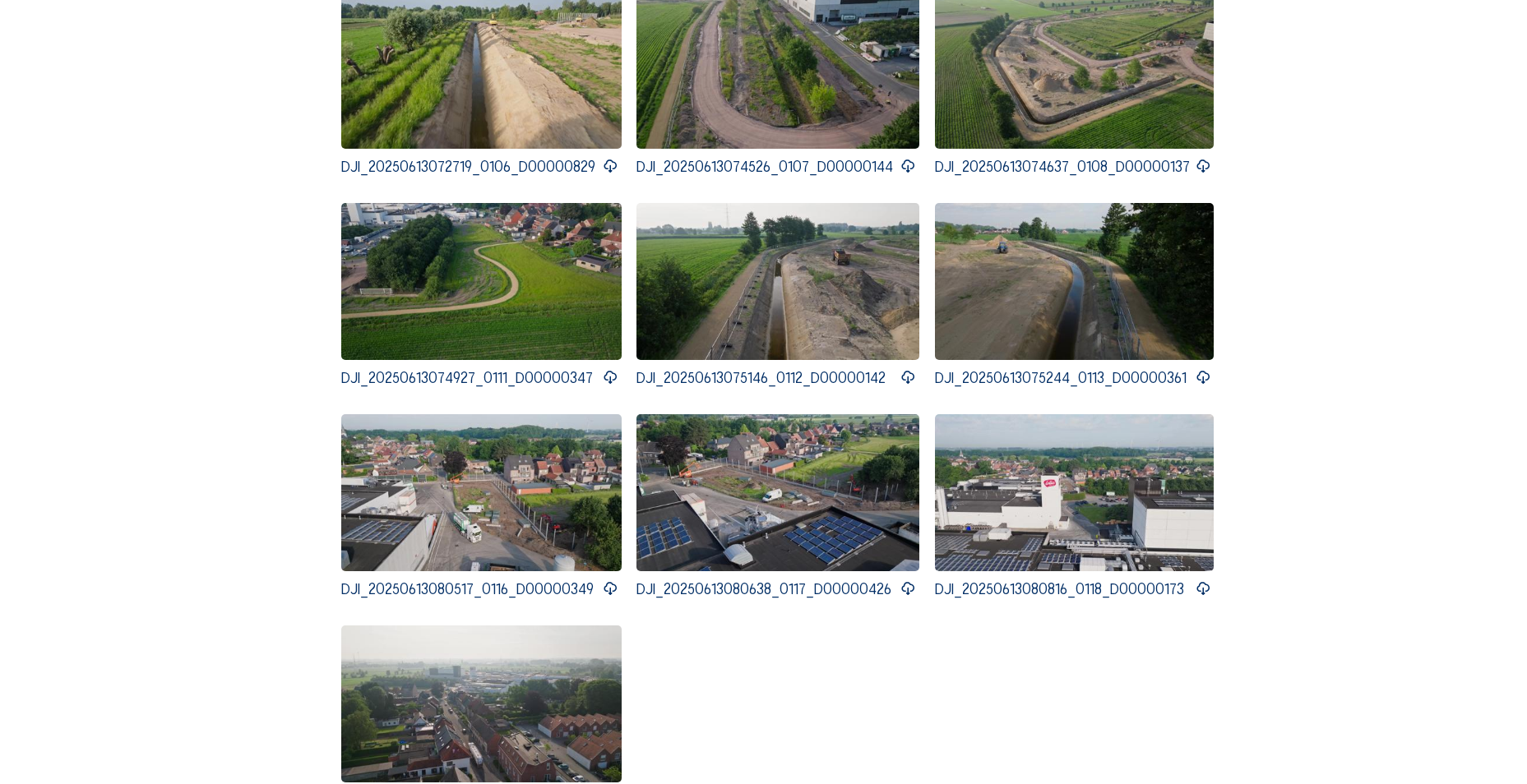 click at bounding box center [1075, 492] 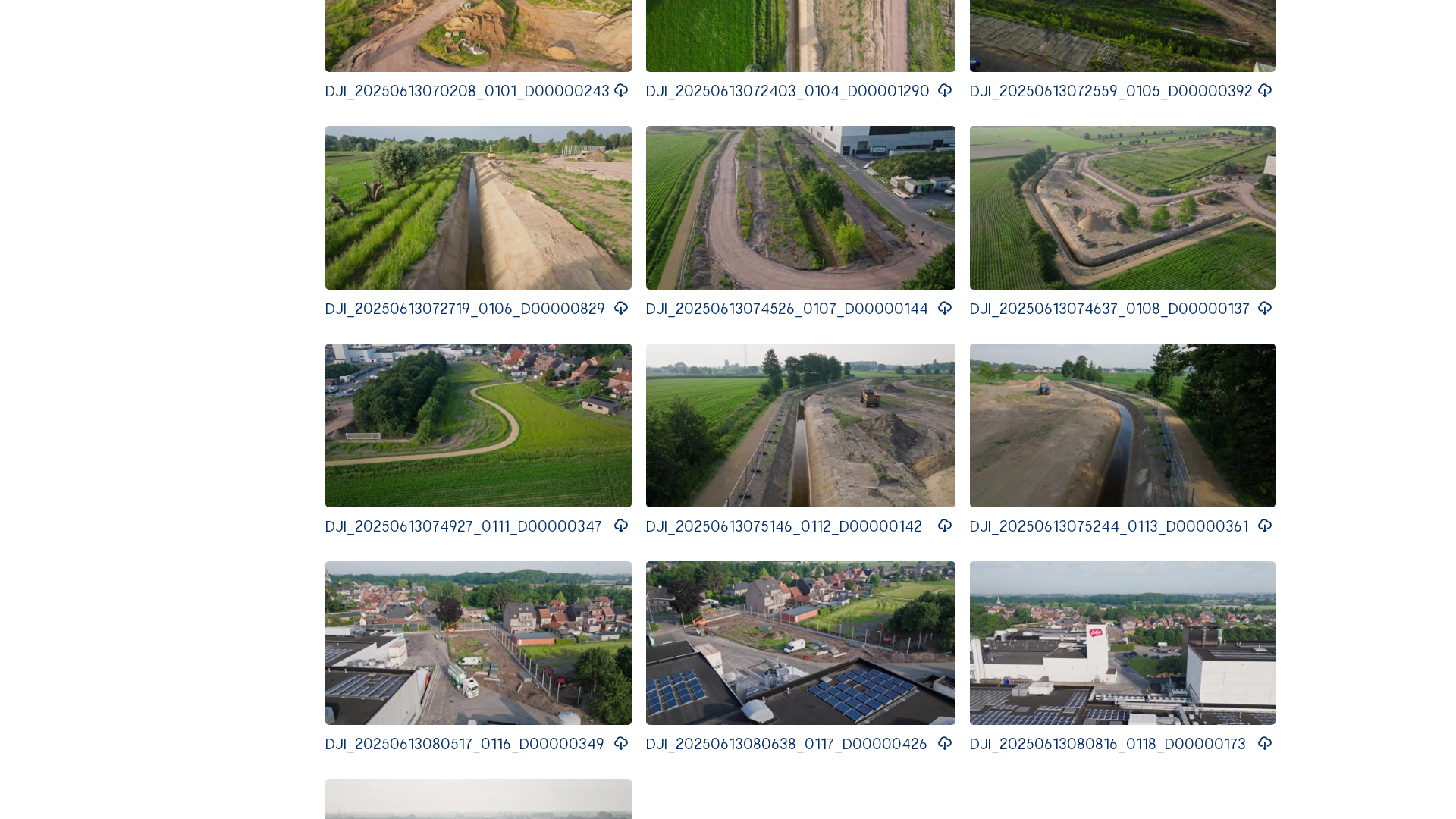type 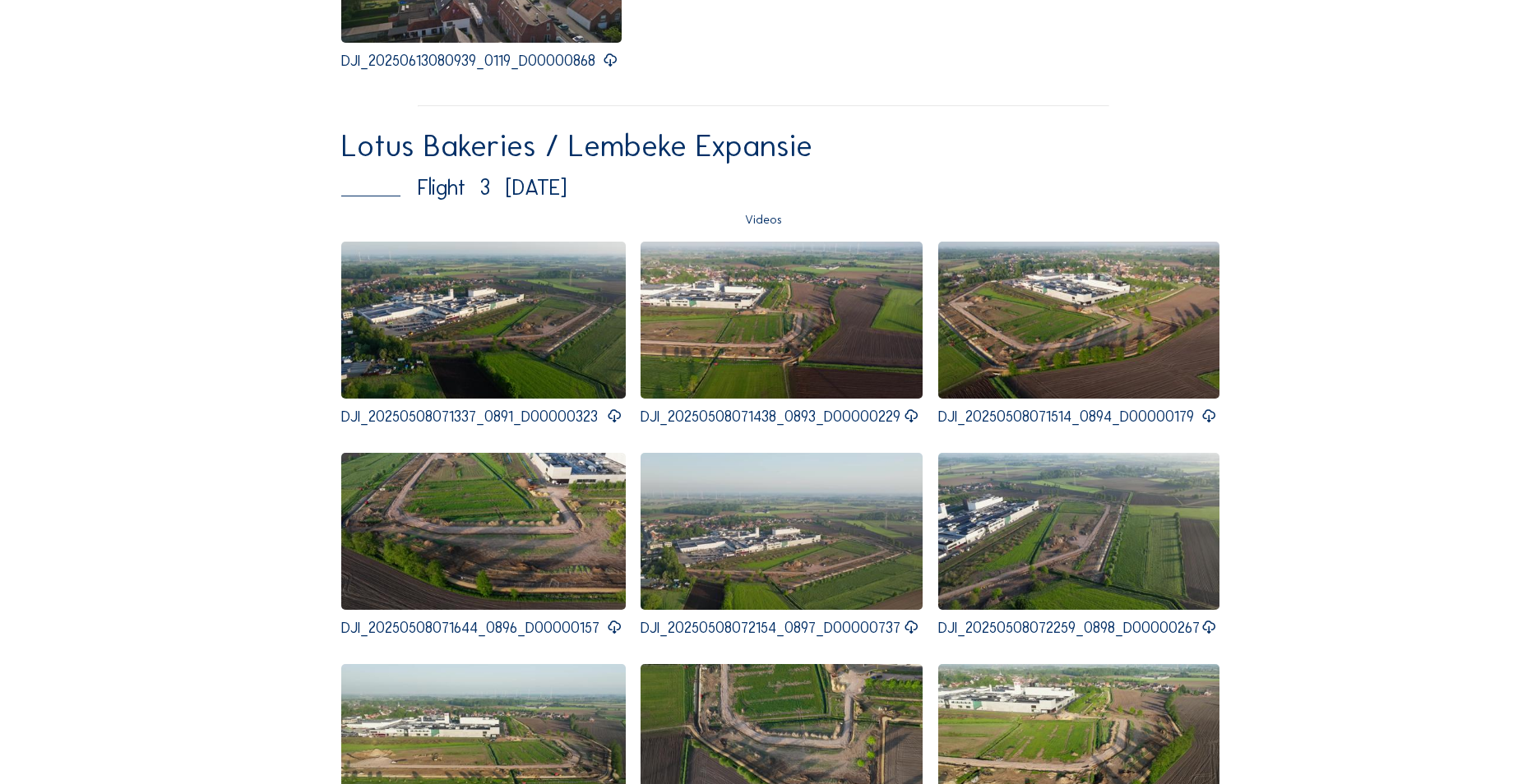 scroll, scrollTop: 1561, scrollLeft: 0, axis: vertical 